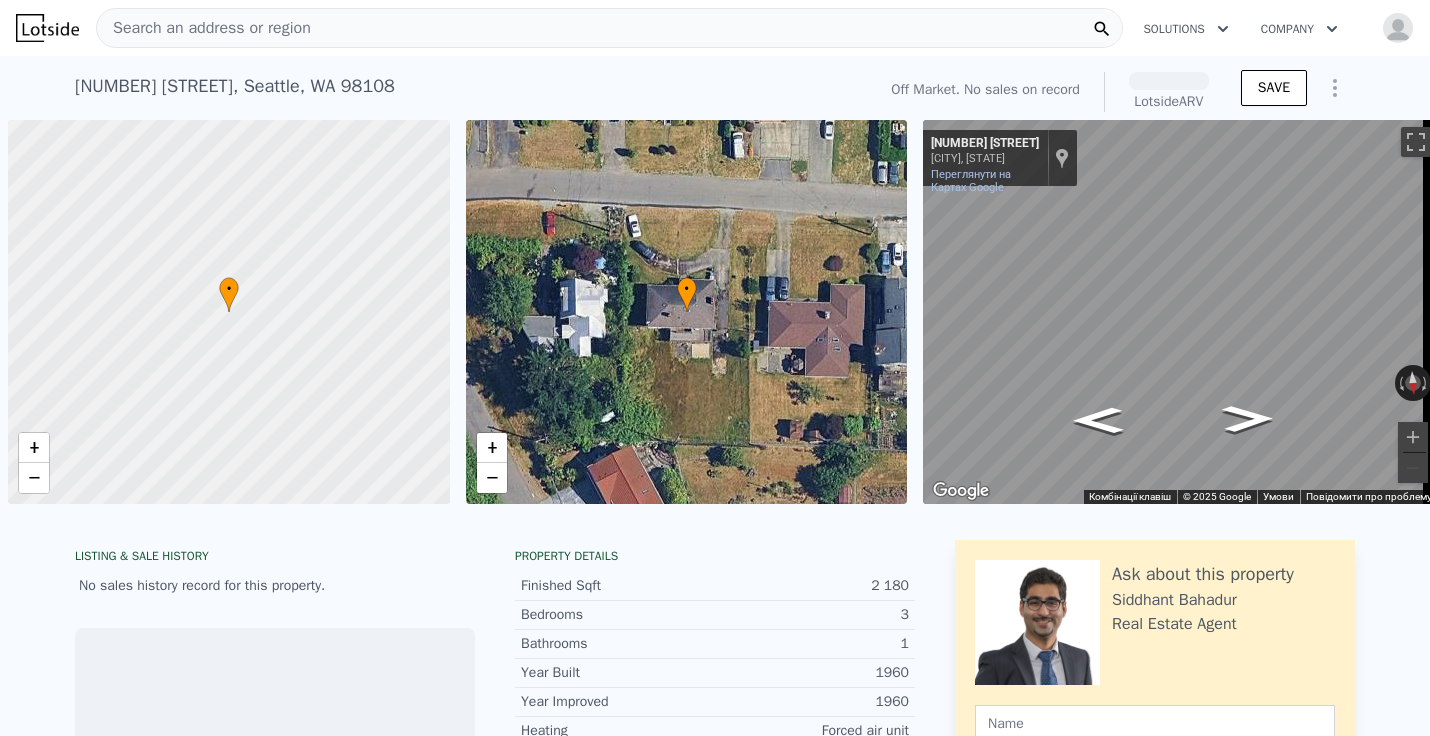 scroll, scrollTop: 0, scrollLeft: 0, axis: both 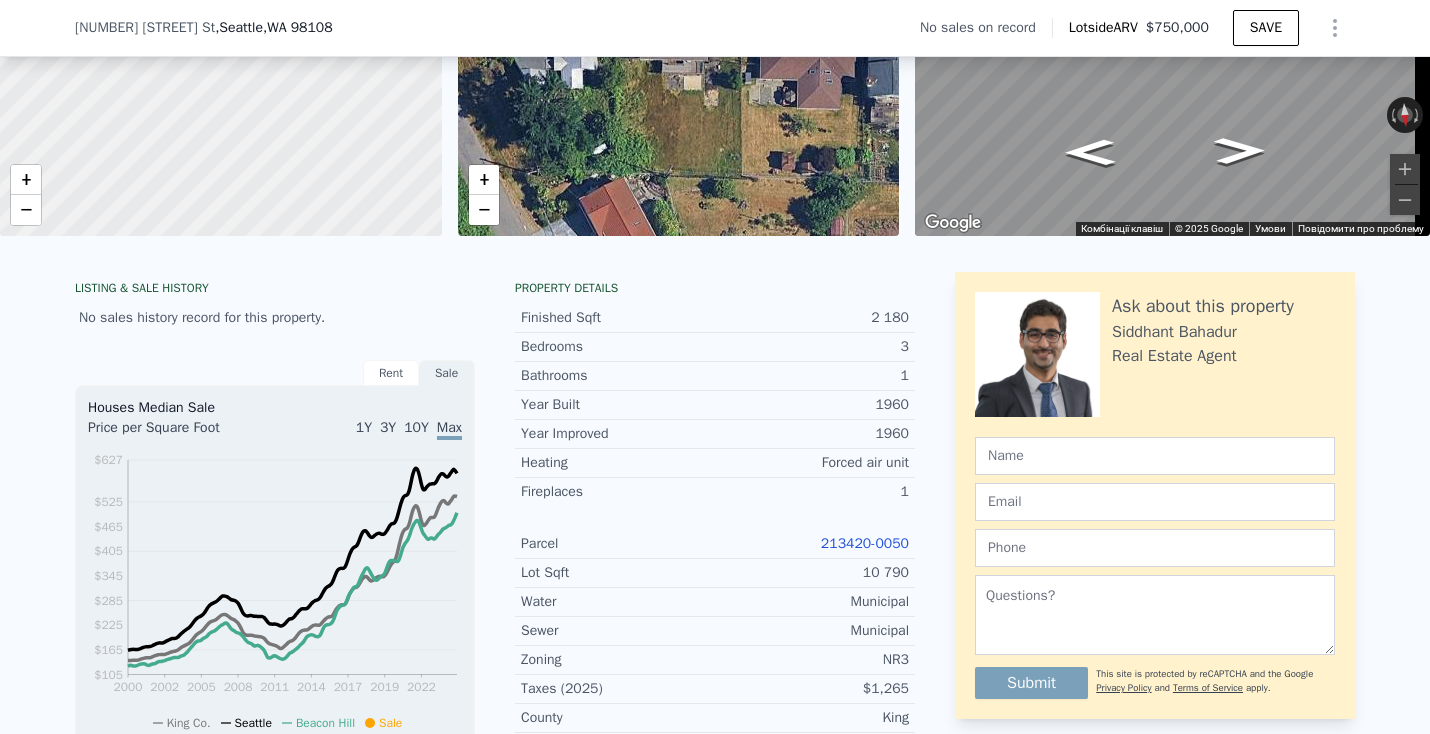 click on "213420-0050" at bounding box center (865, 543) 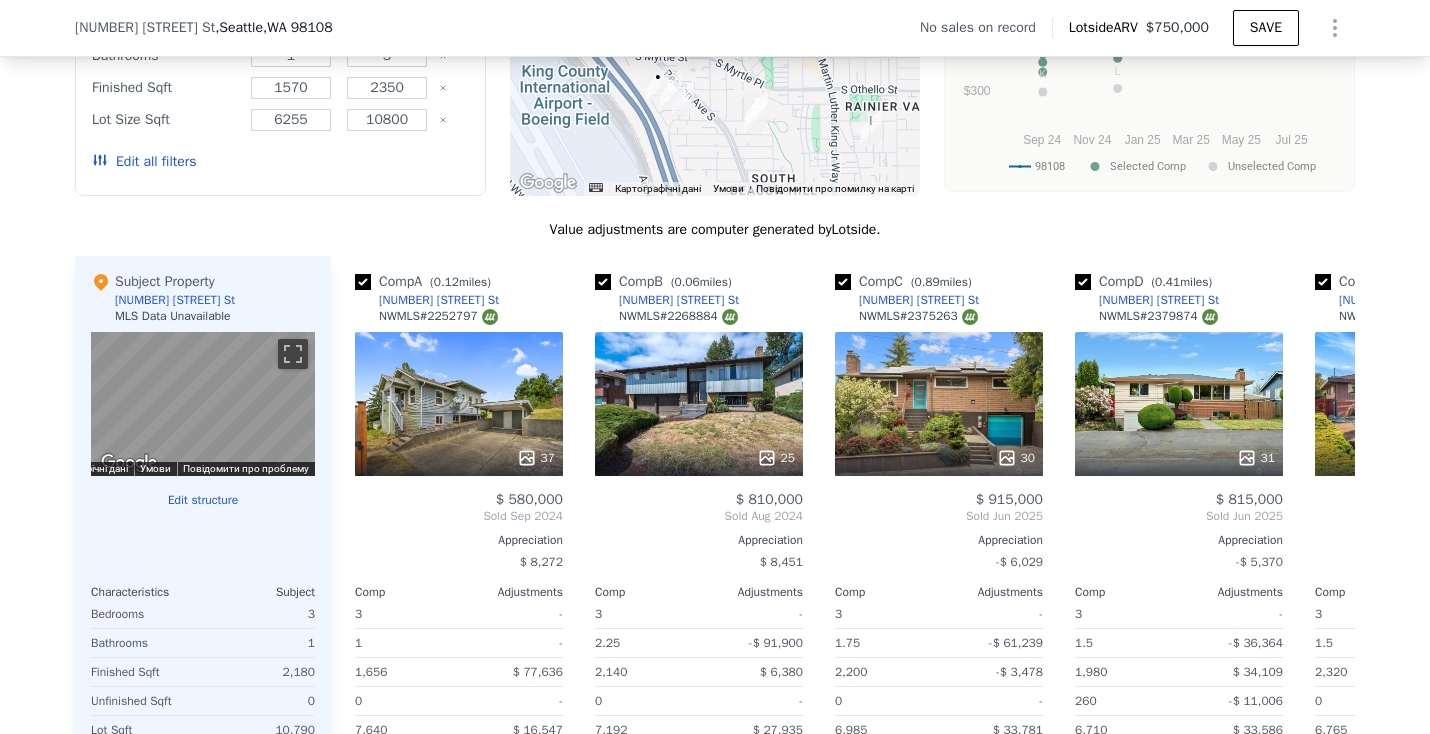 scroll, scrollTop: 2059, scrollLeft: 0, axis: vertical 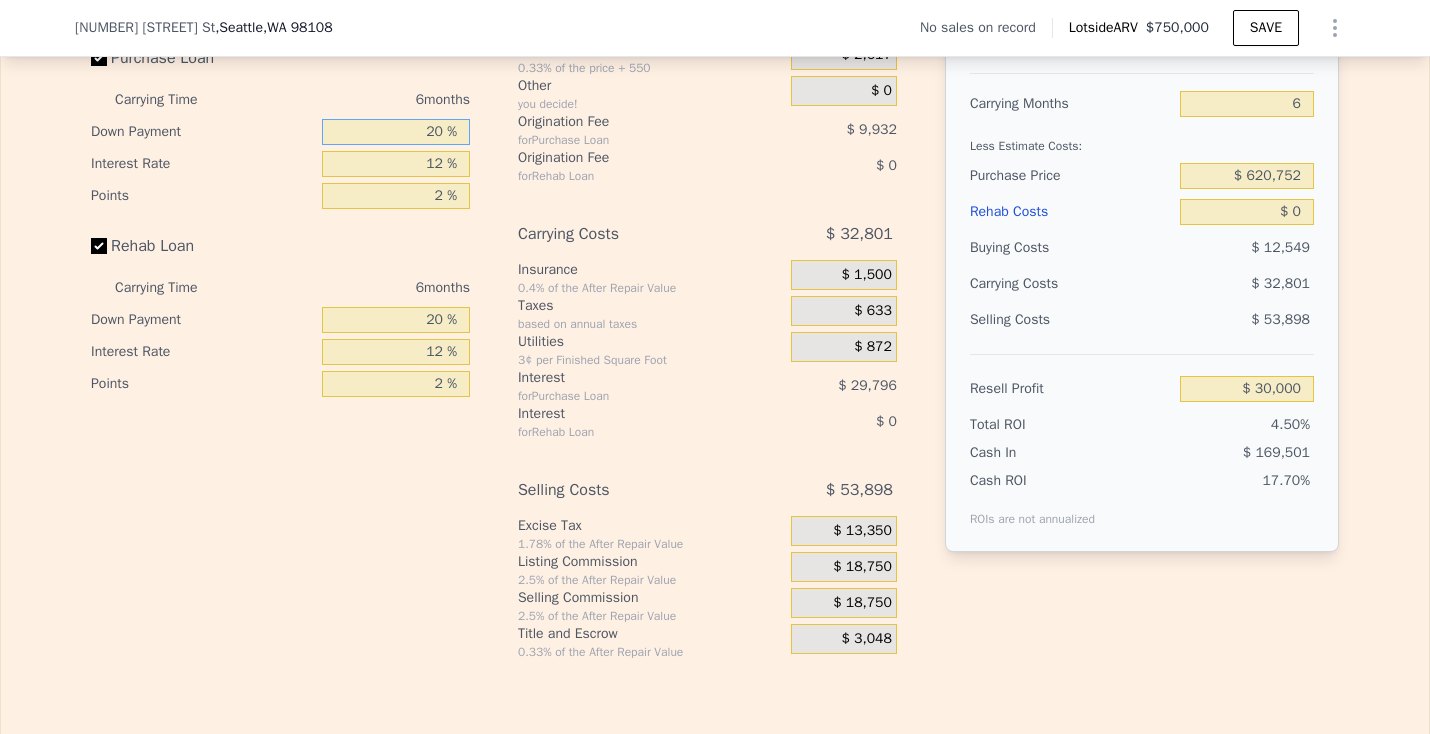 click on "20 %" at bounding box center (396, 132) 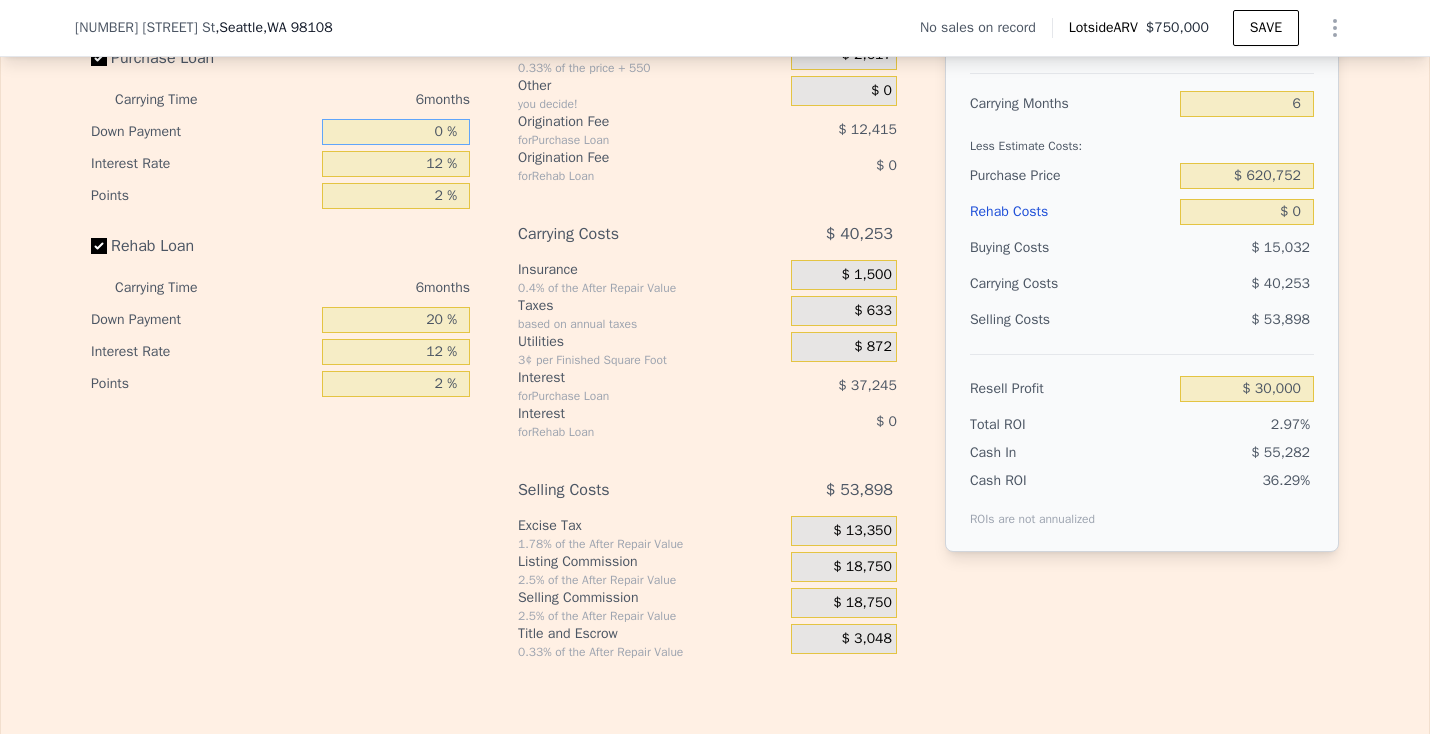 type on "$ 20,065" 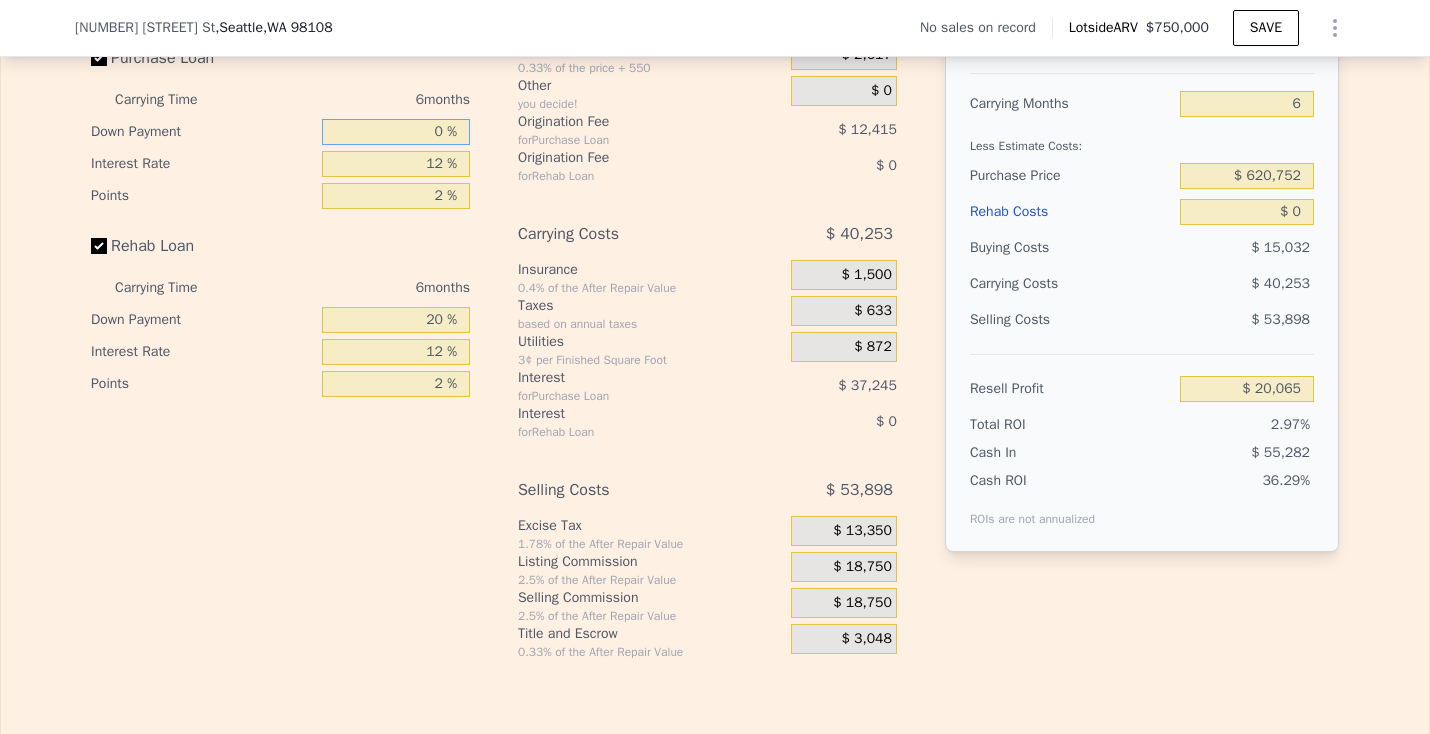 type on "10 %" 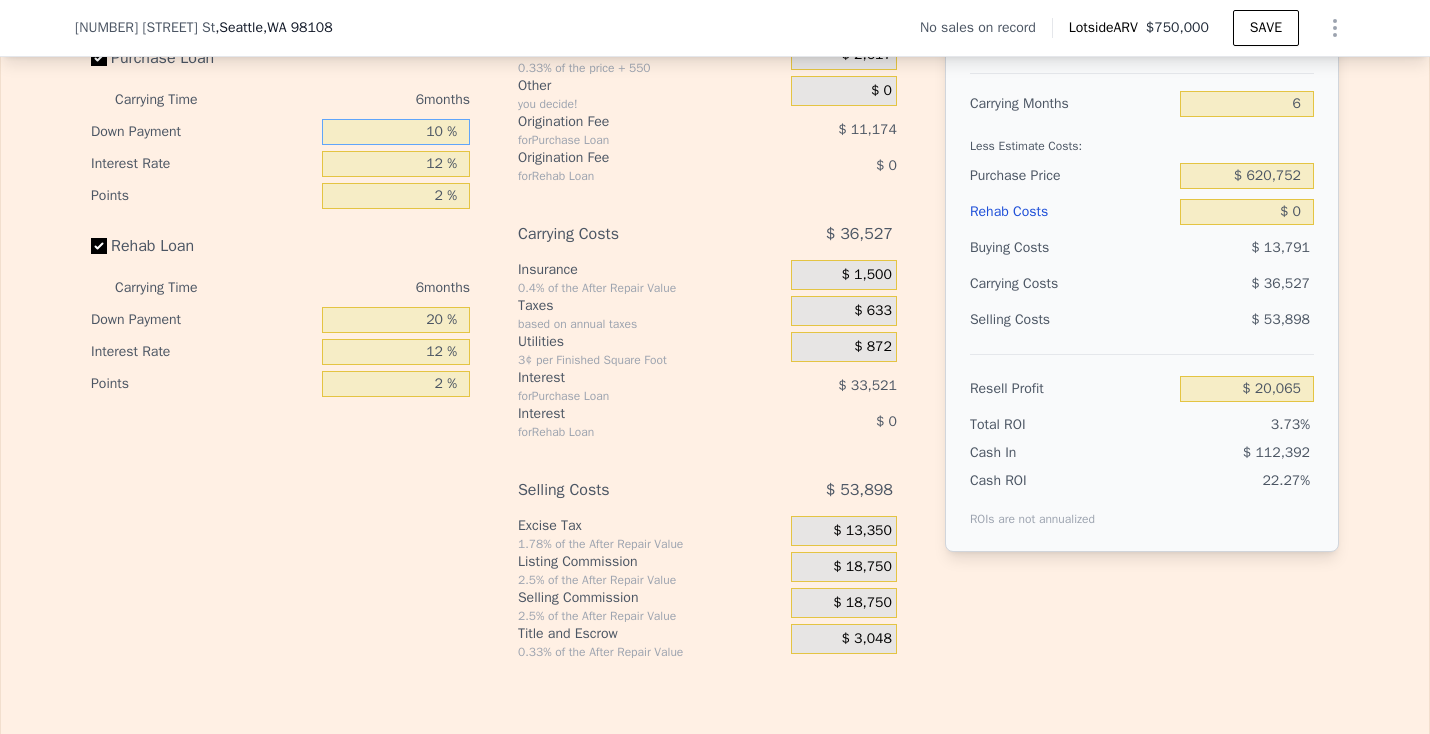 type on "$ 25,032" 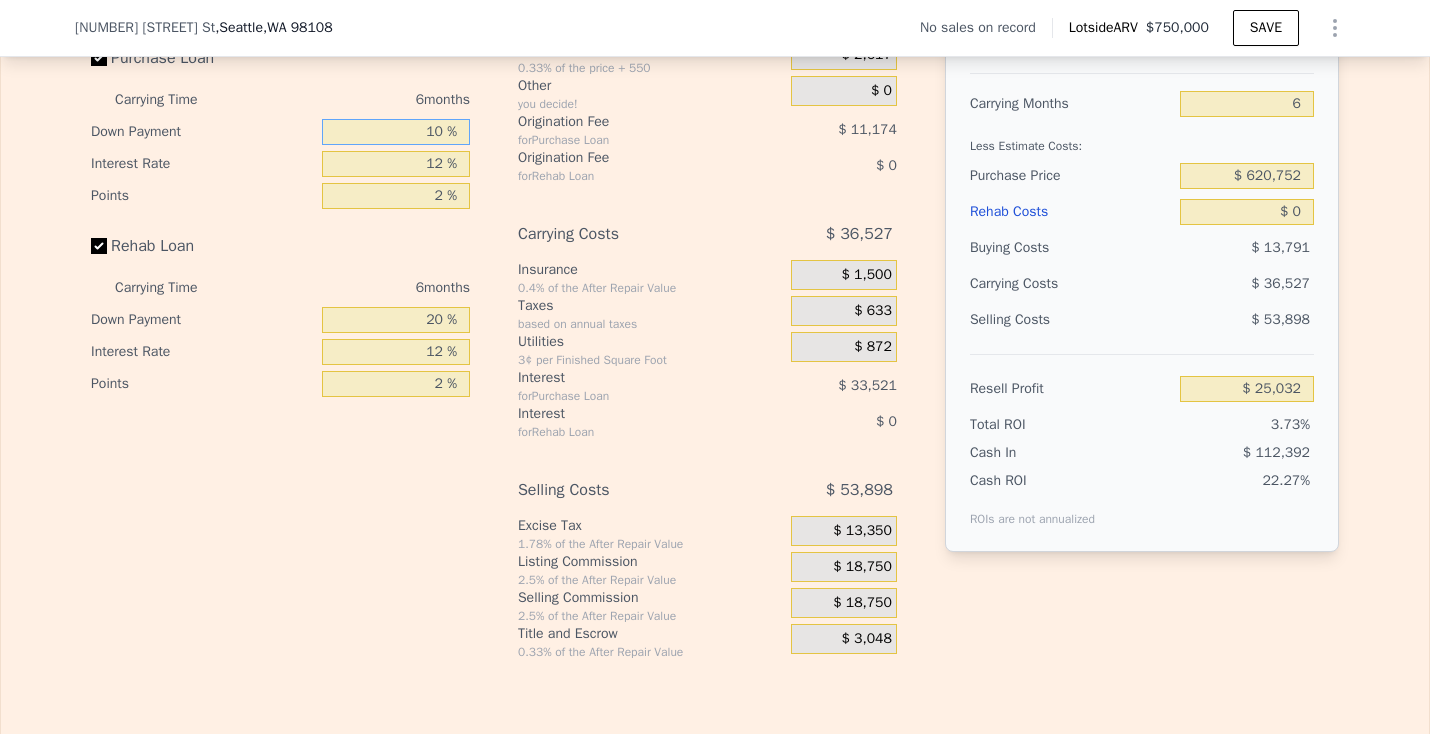 type on "10 %" 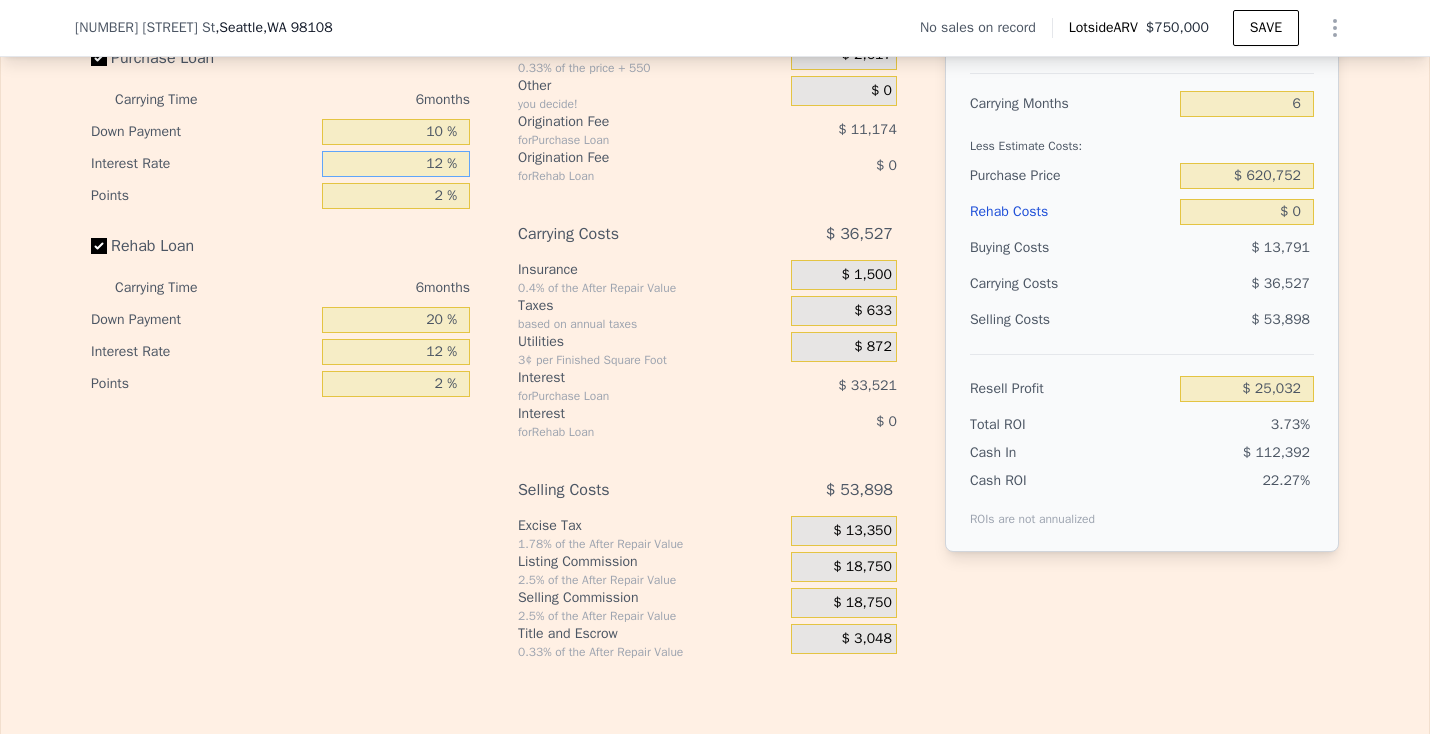 click on "12 %" at bounding box center [396, 164] 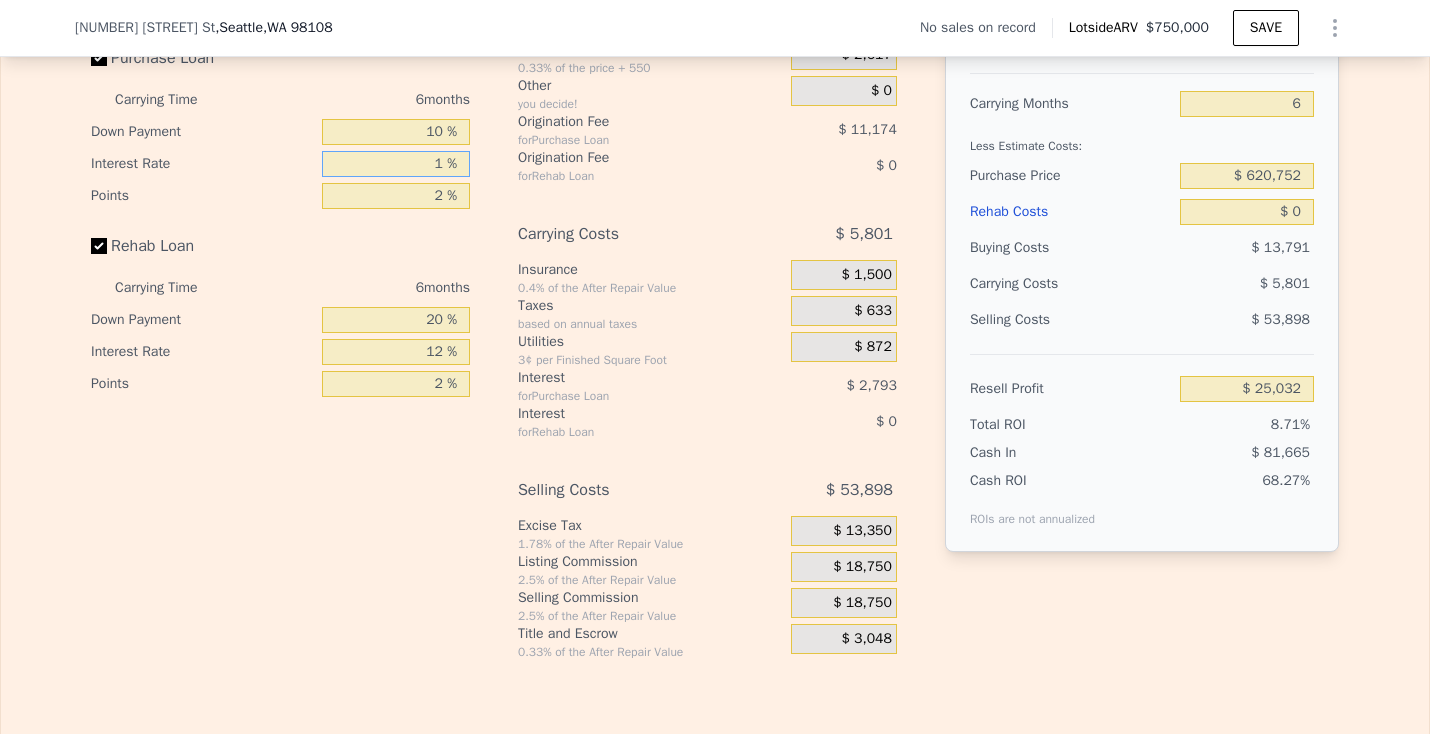 type on "$ 55,758" 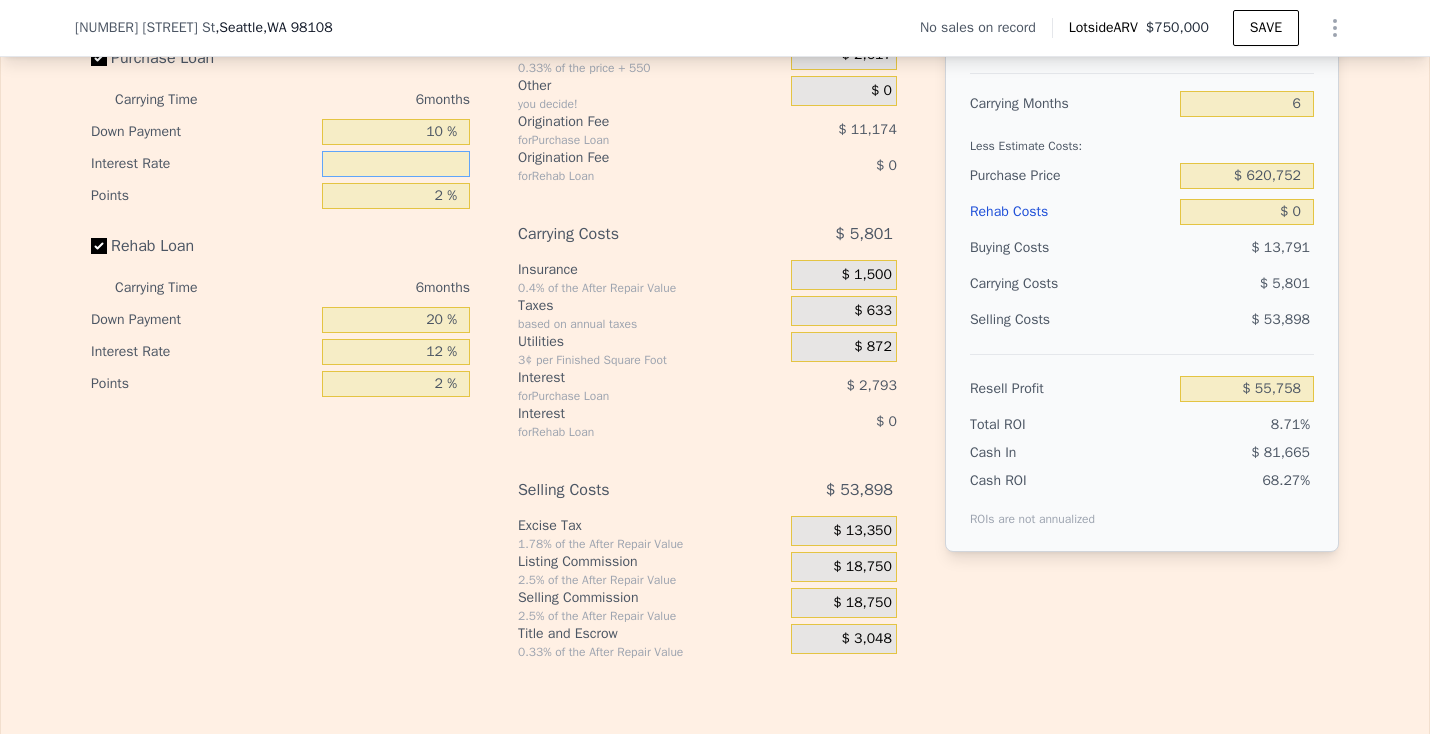 type on "9 %" 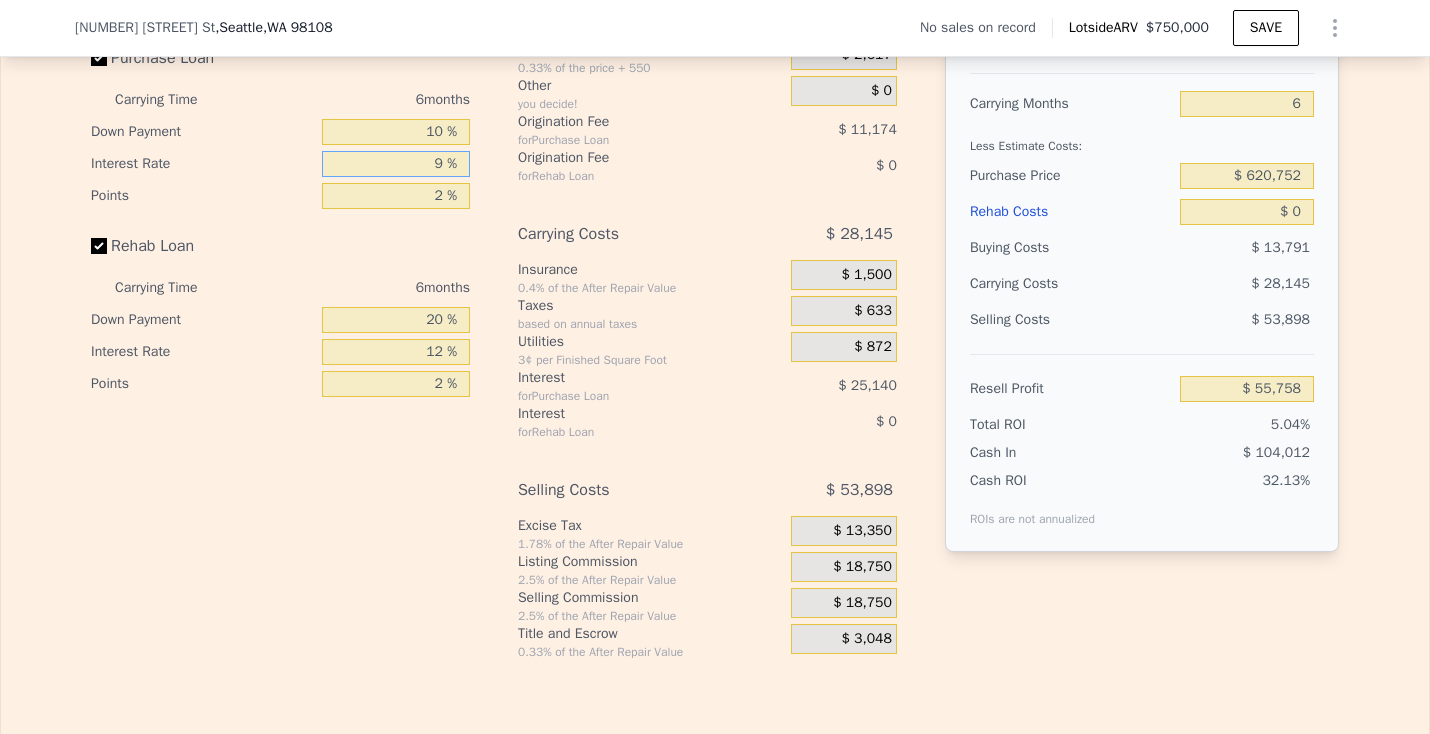 type on "$ 33,414" 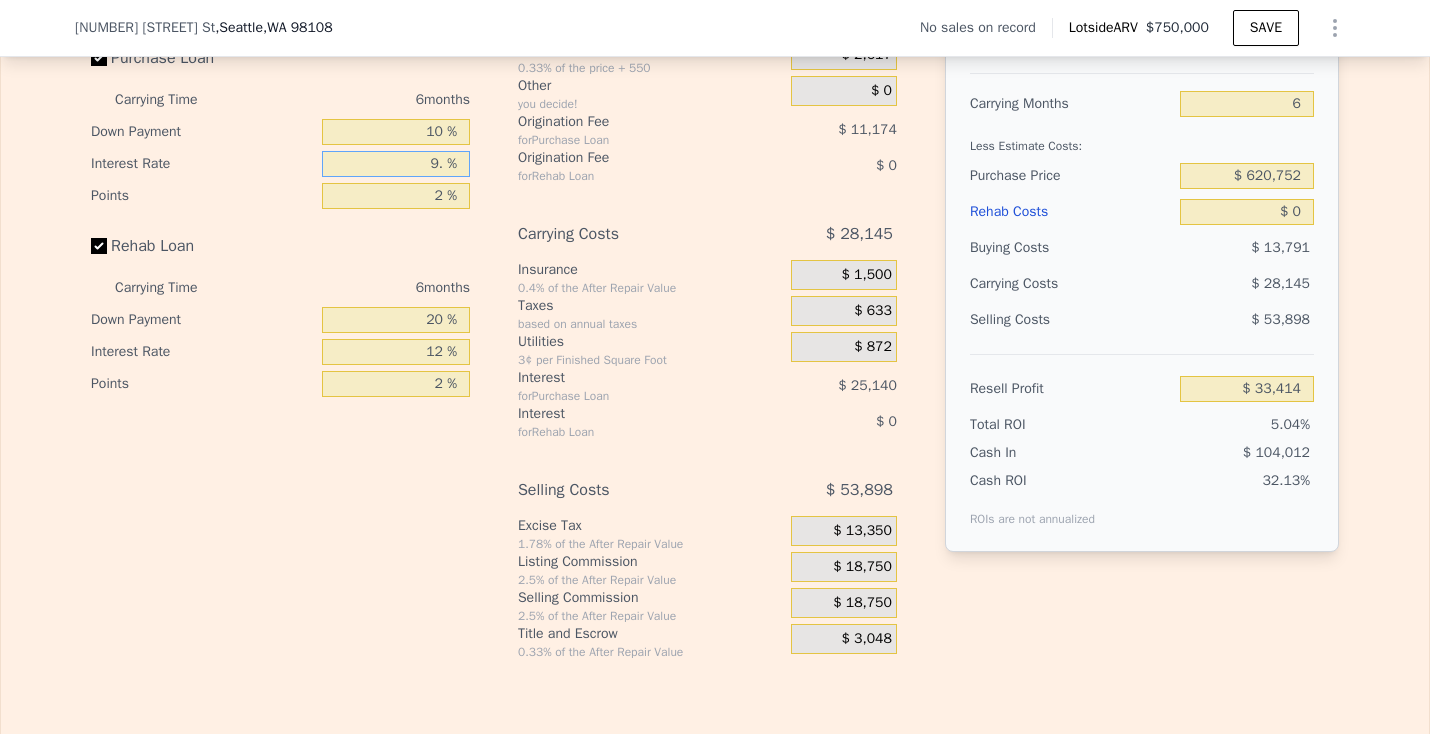 type on "9.5 %" 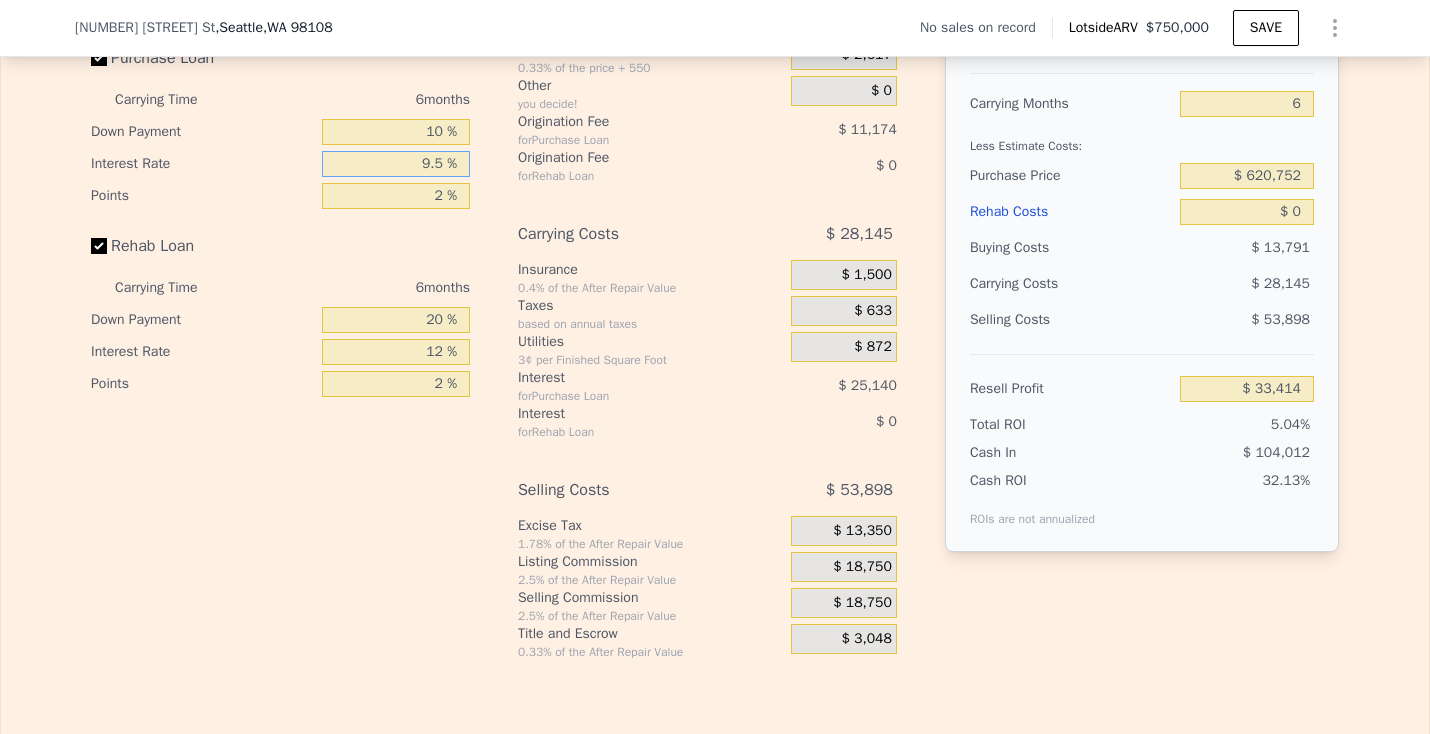 type on "$ 32,016" 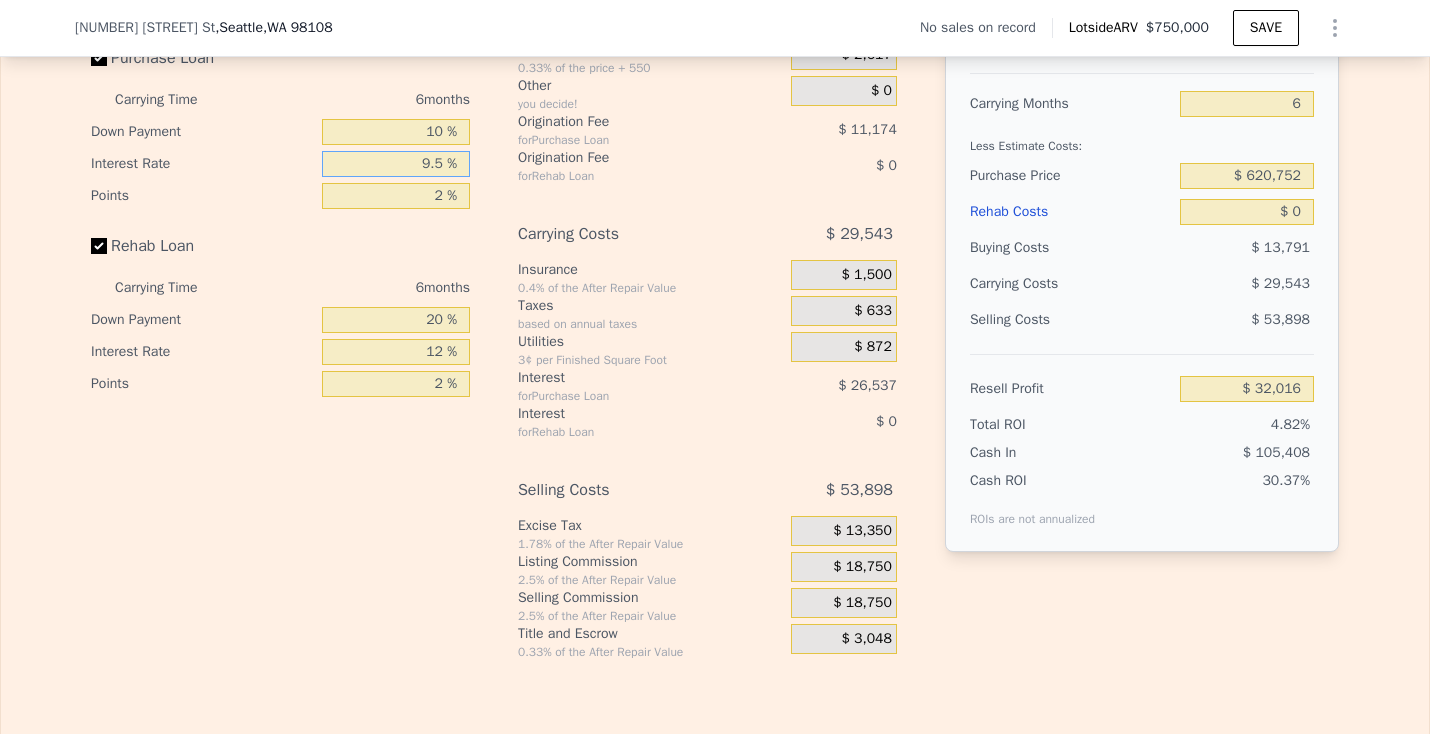 type on "9.5 %" 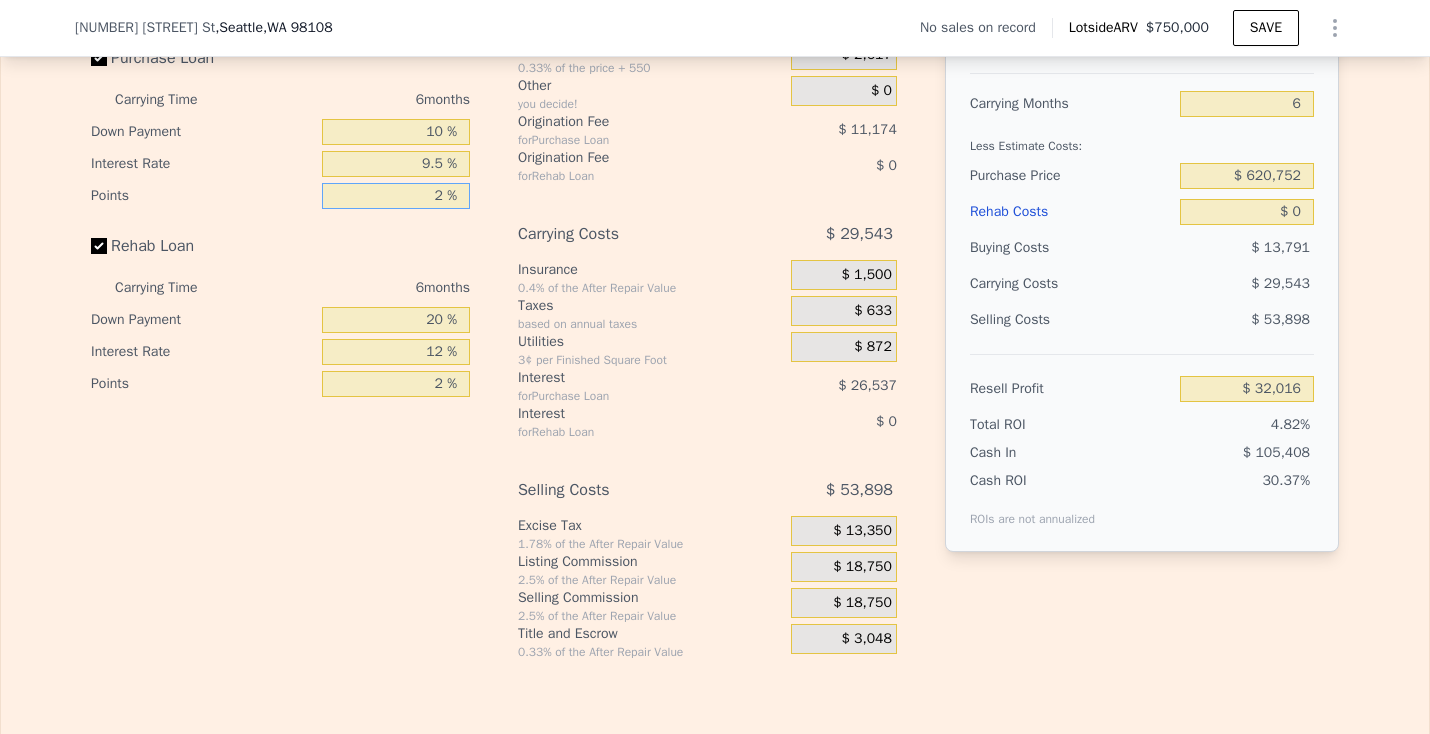click on "2 %" at bounding box center (396, 196) 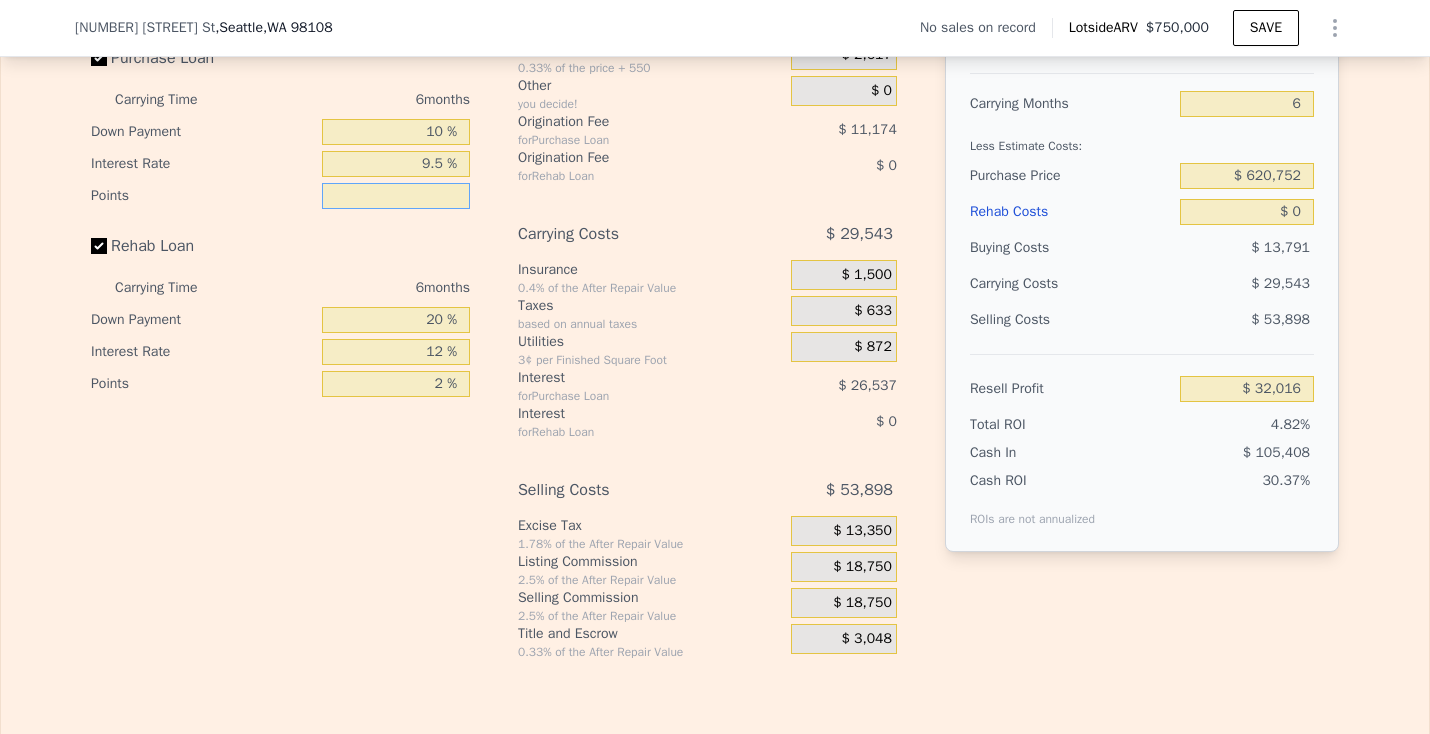 type on "1 %" 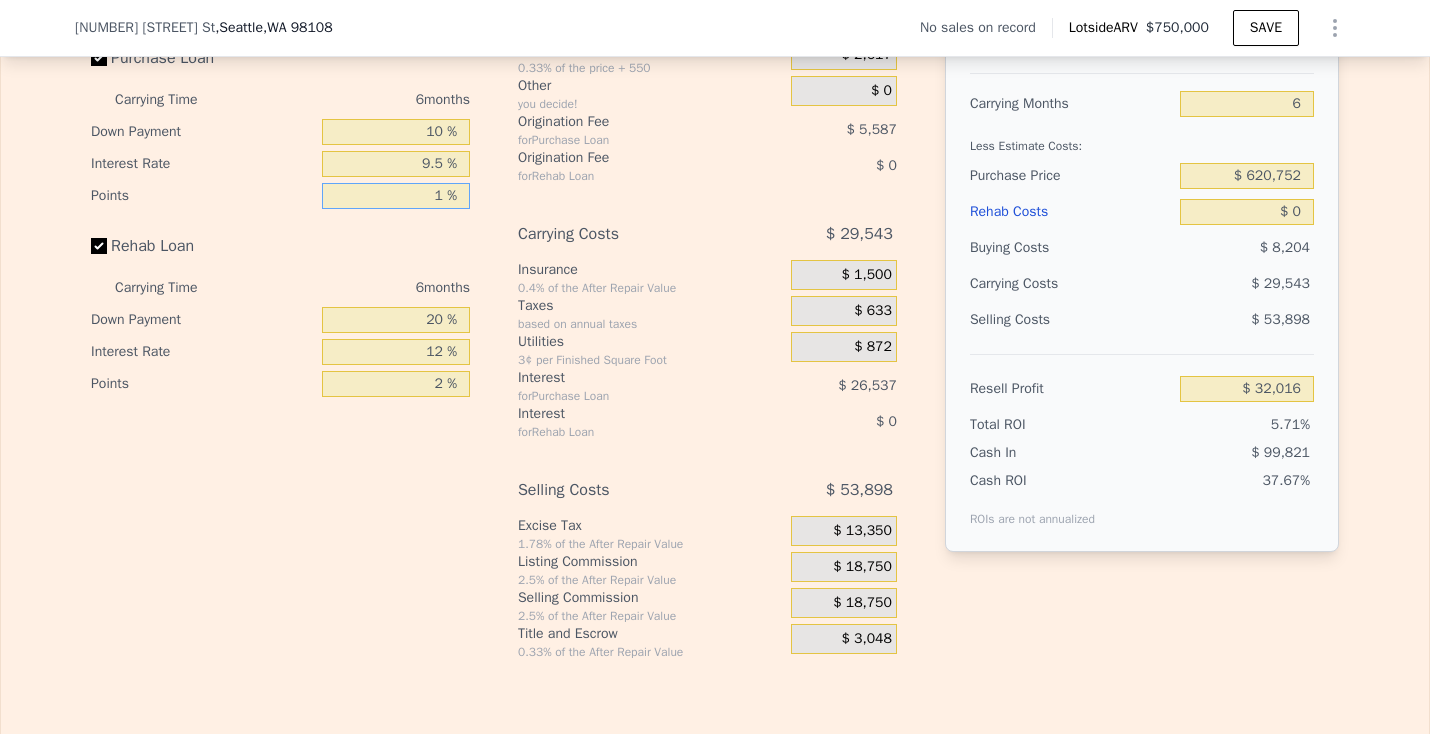 type on "$ 37,603" 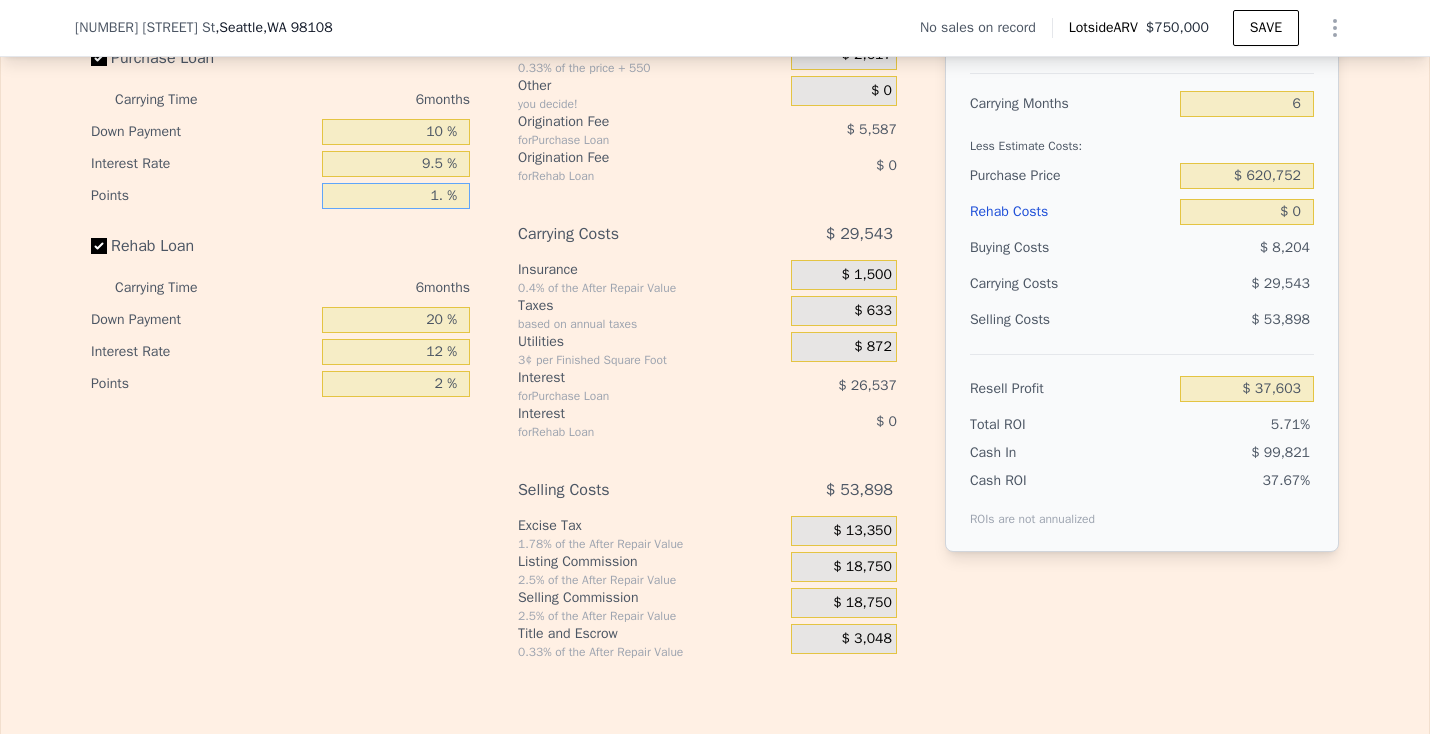 type on "1.5 %" 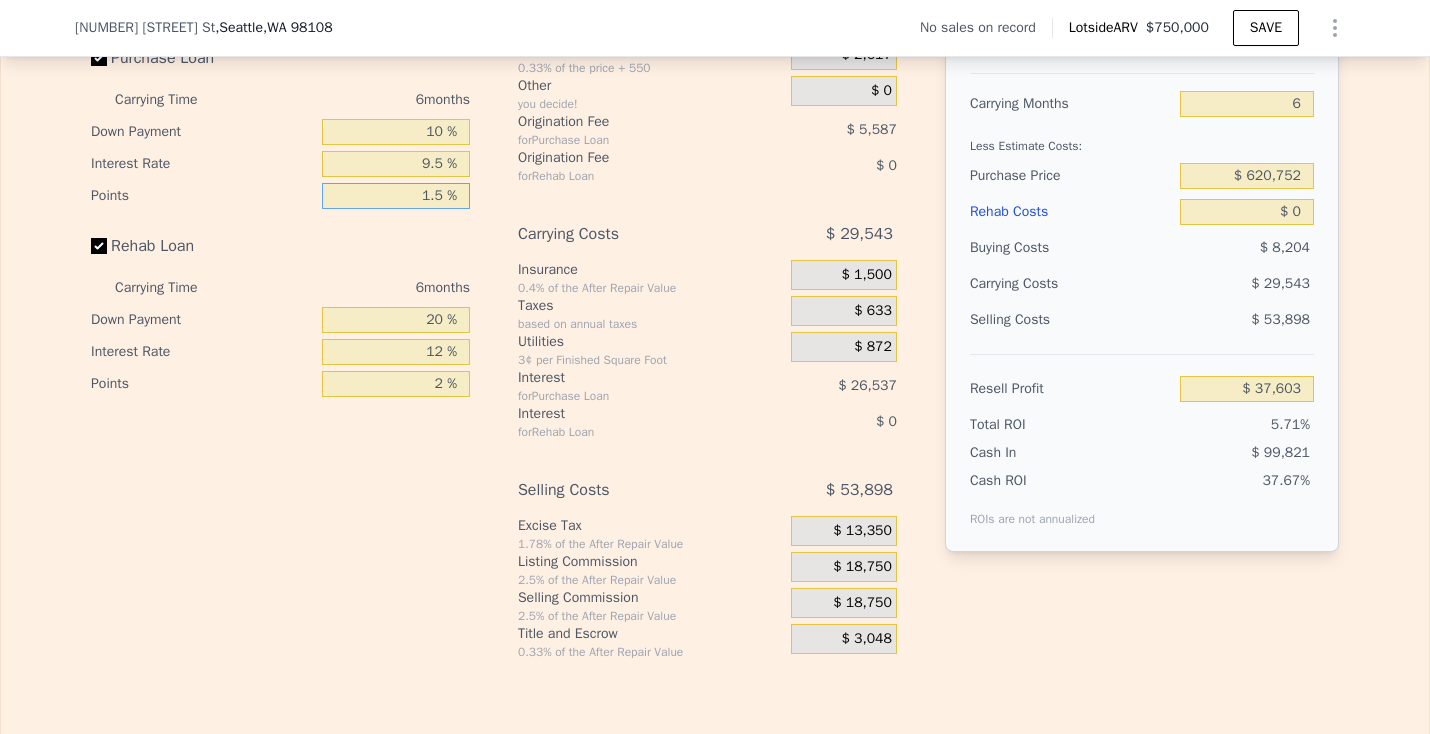 type on "$ 34,810" 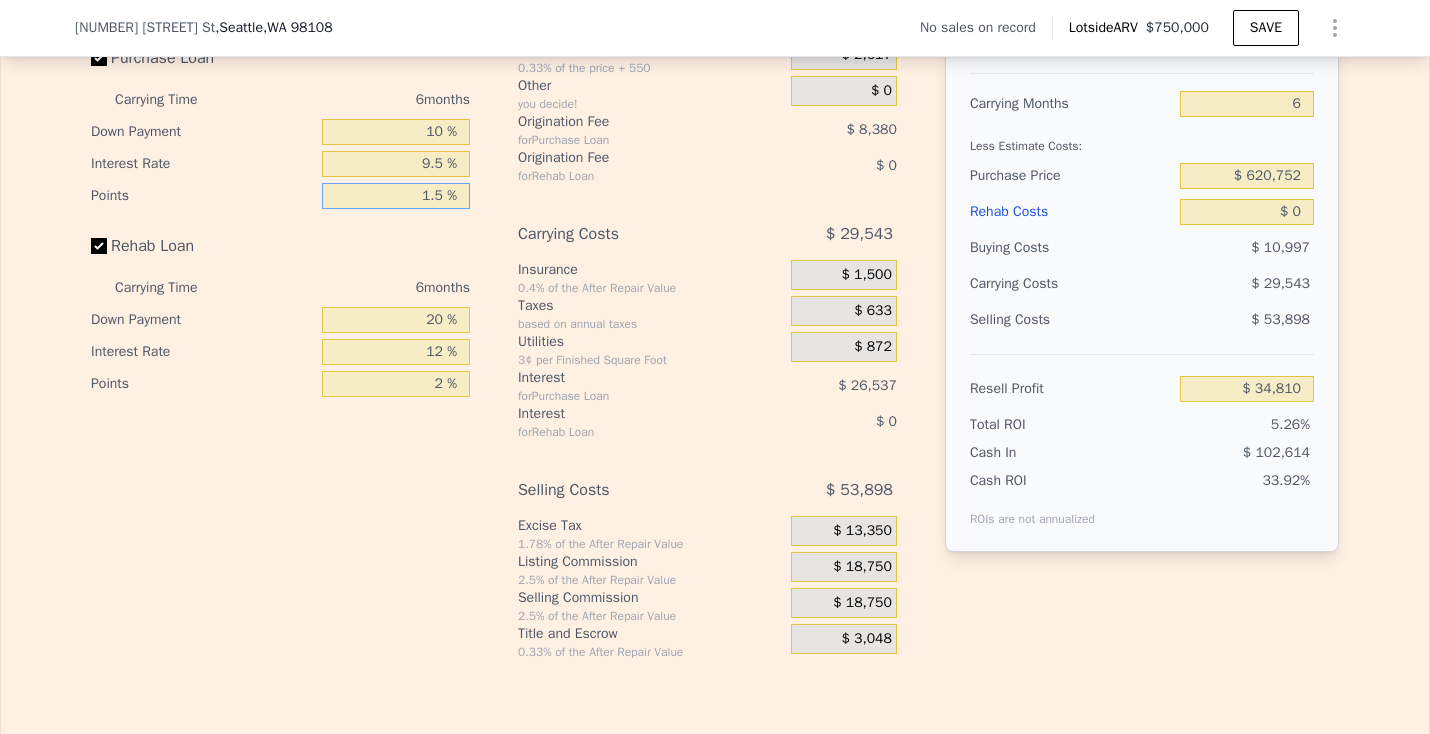 type on "1.5 %" 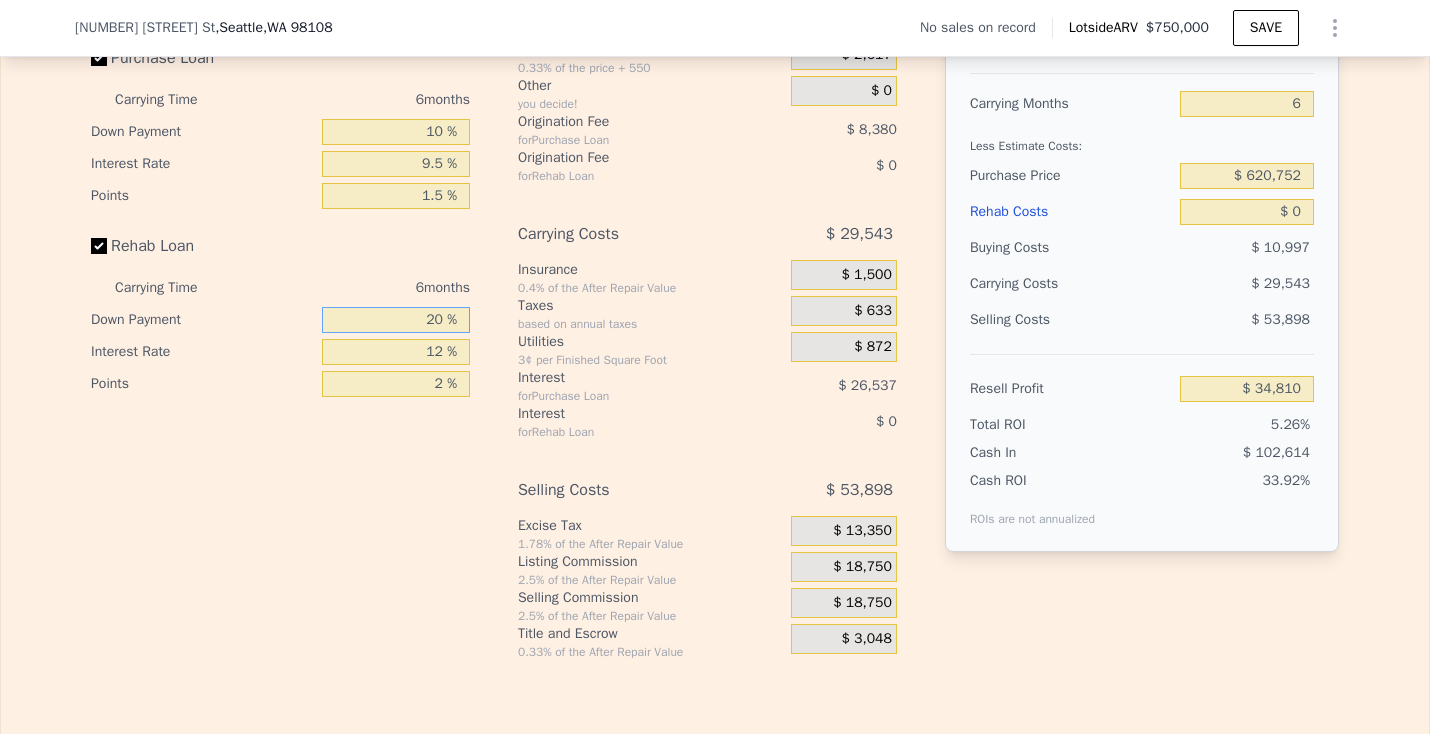 click on "20 %" at bounding box center [396, 320] 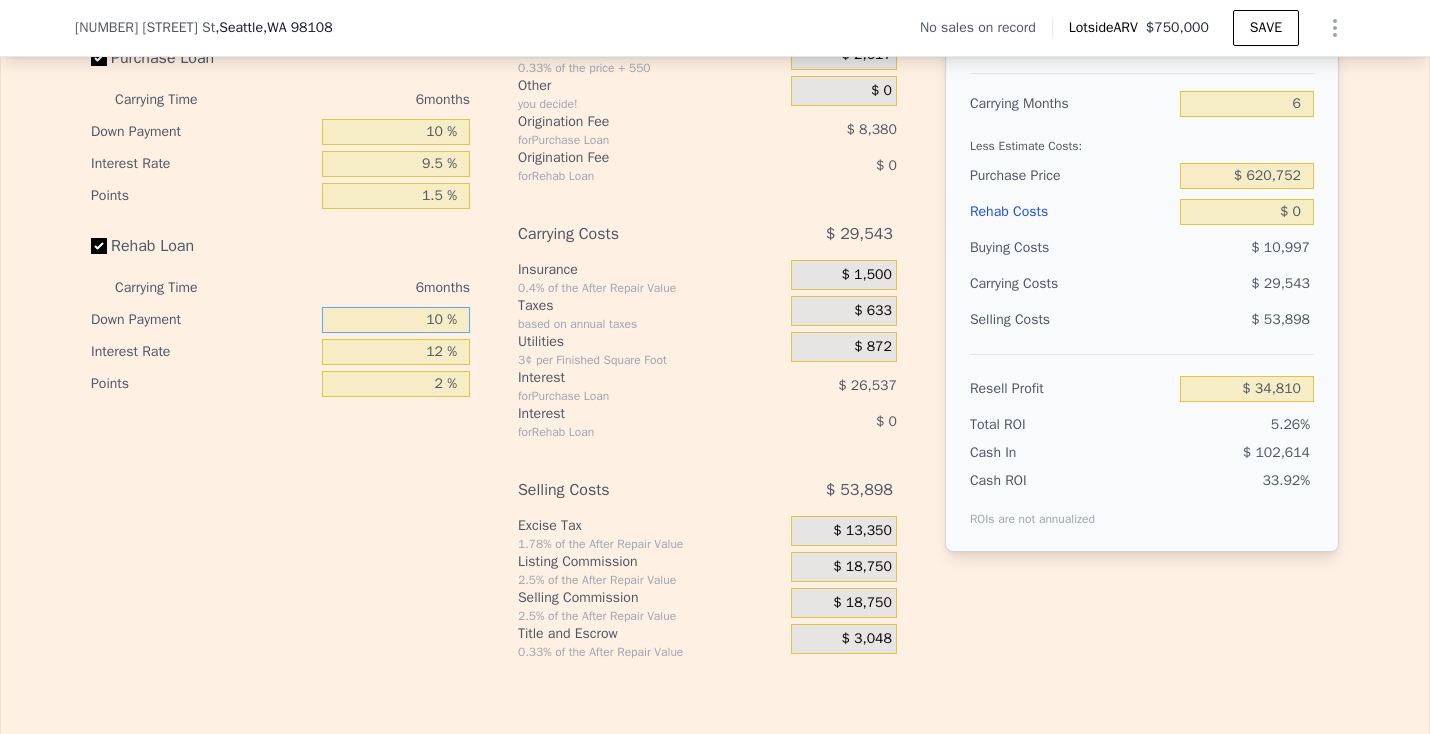 type on "10 %" 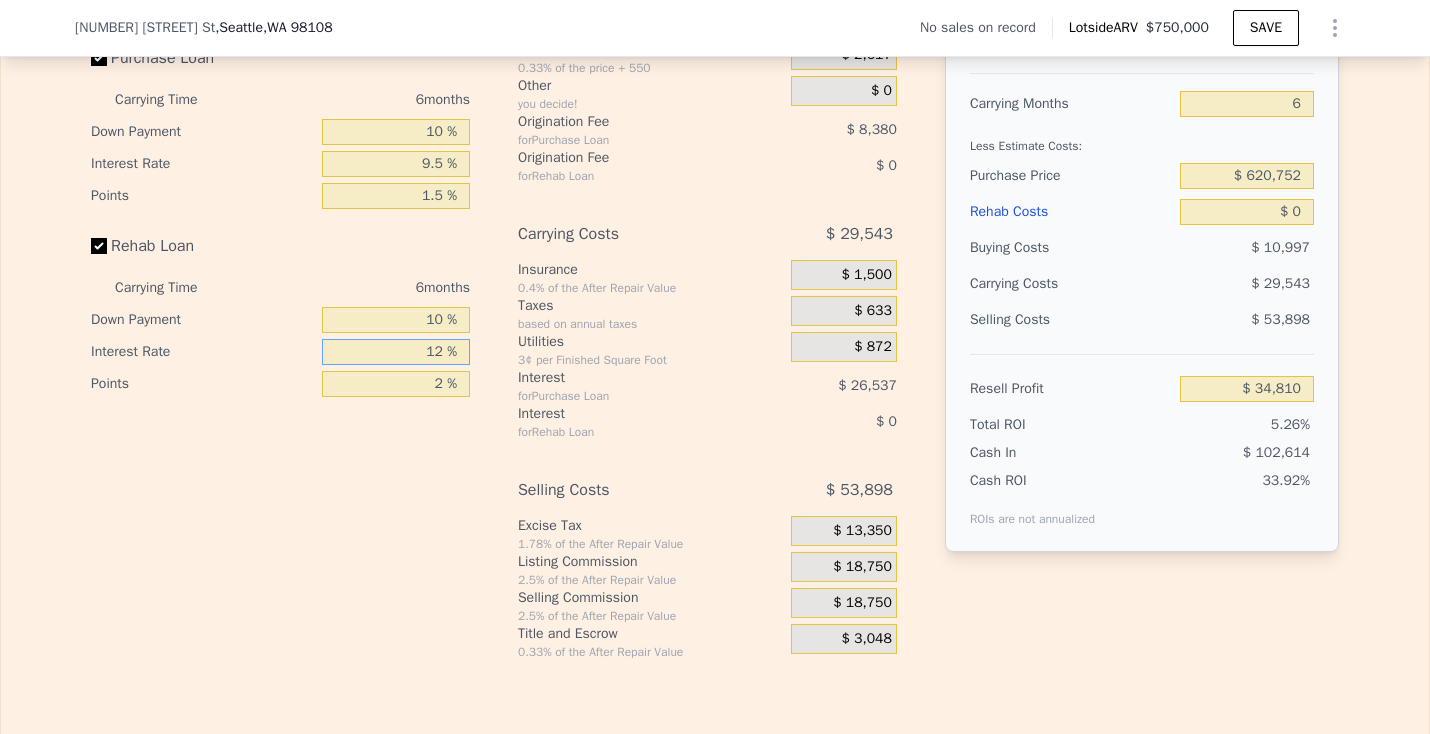 click on "12 %" at bounding box center [396, 352] 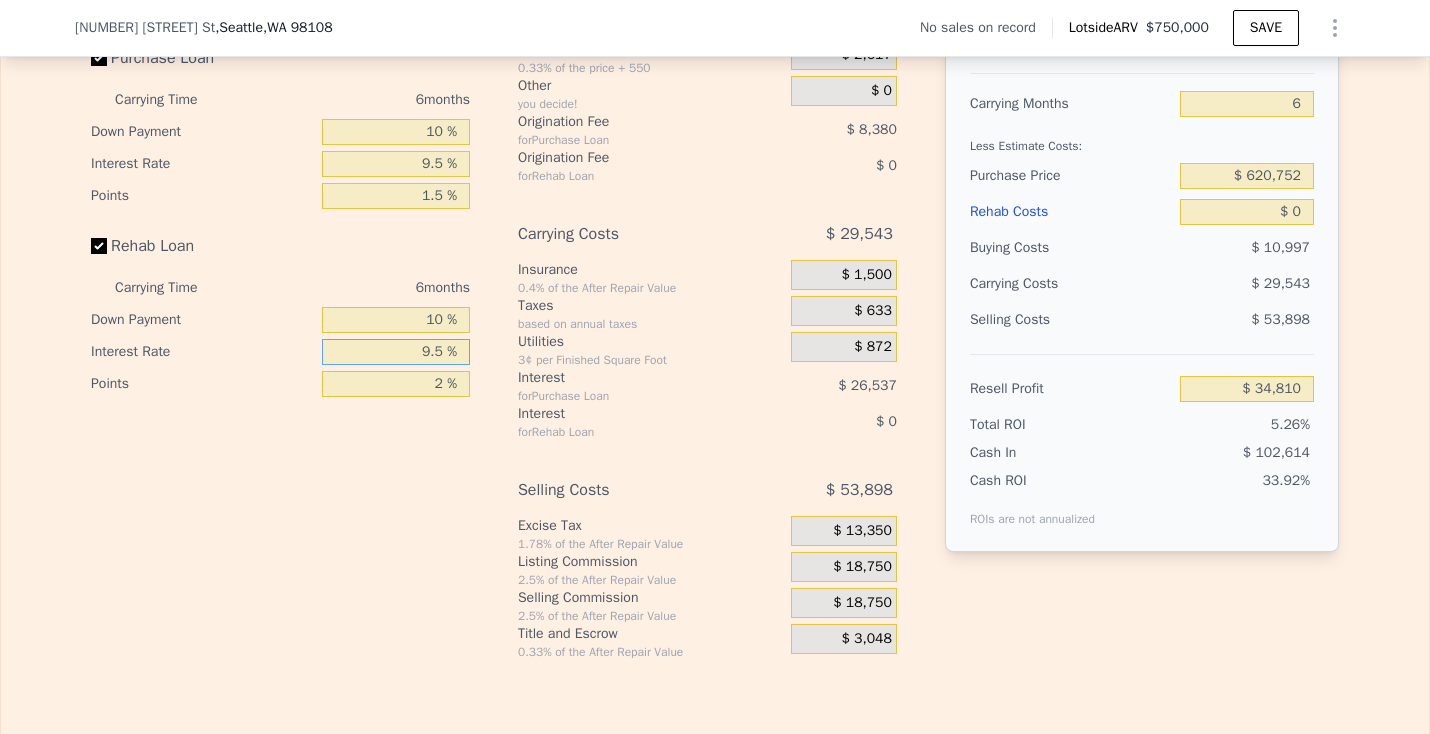 type on "9.5 %" 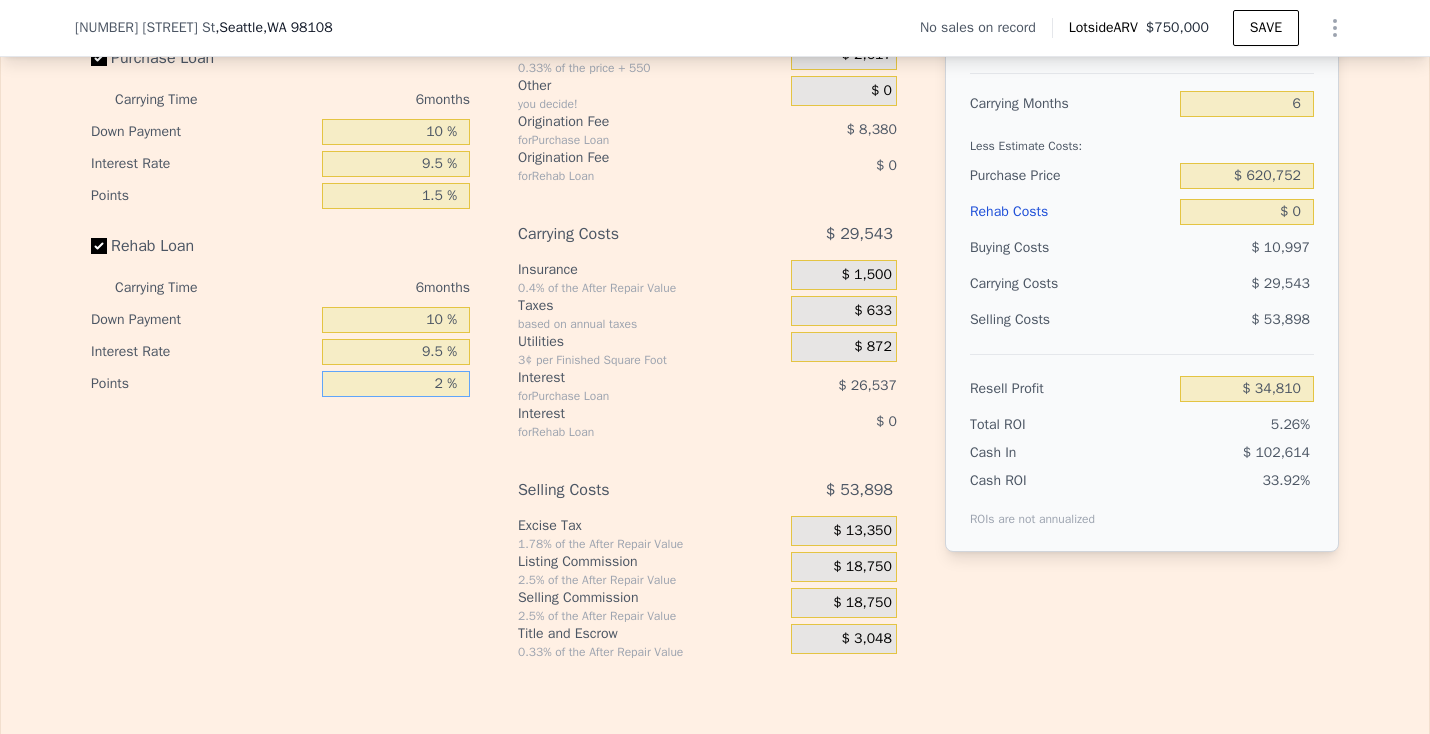 click on "2 %" at bounding box center (396, 384) 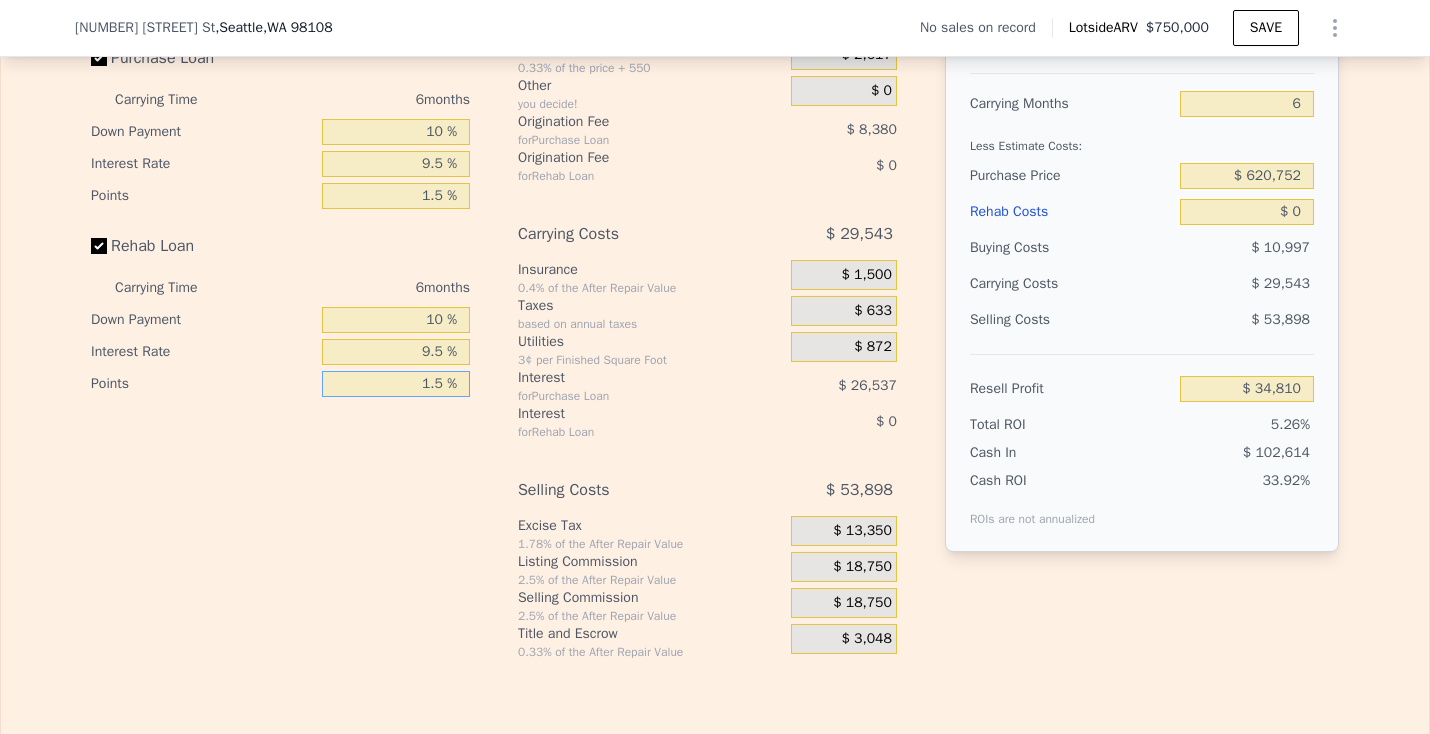 type on "1.5 %" 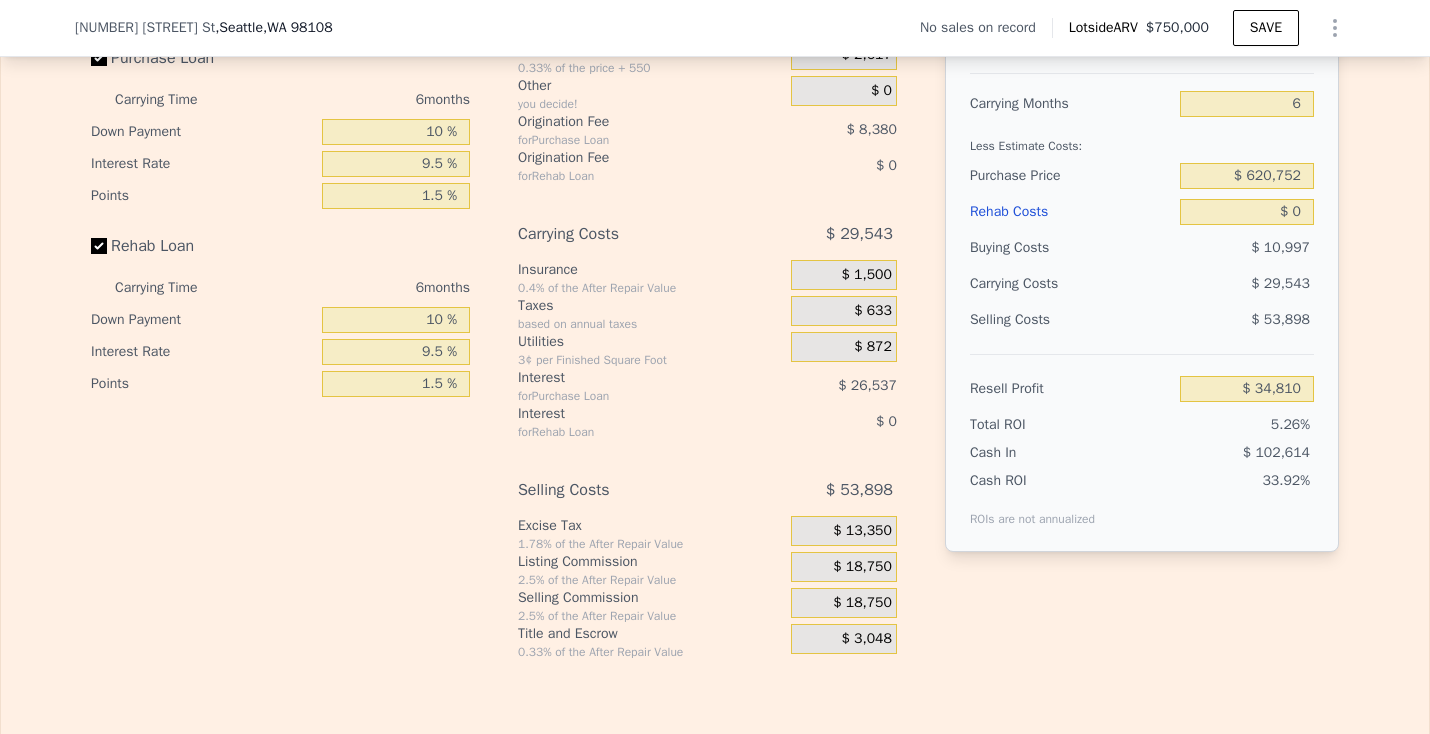 click on "Interest" at bounding box center [629, 414] 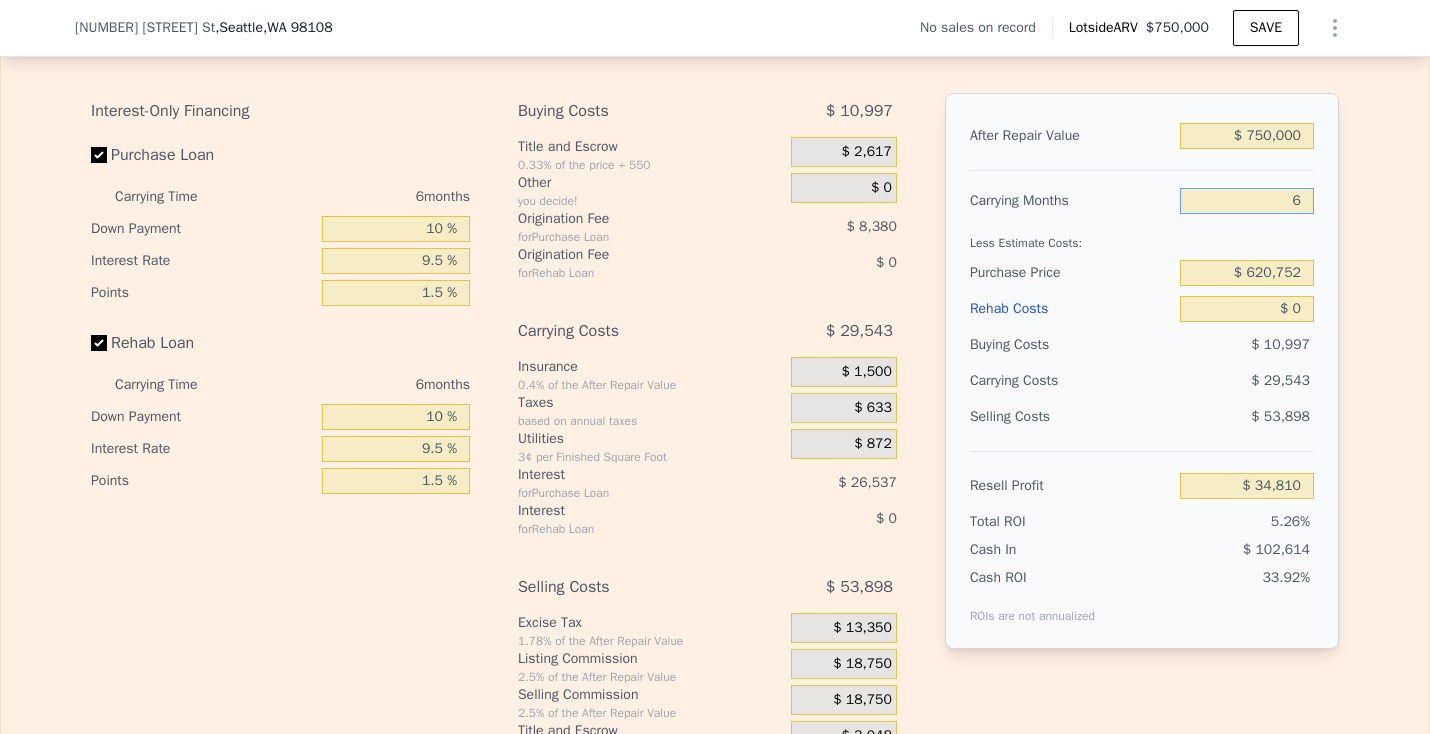 click on "6" at bounding box center [1247, 201] 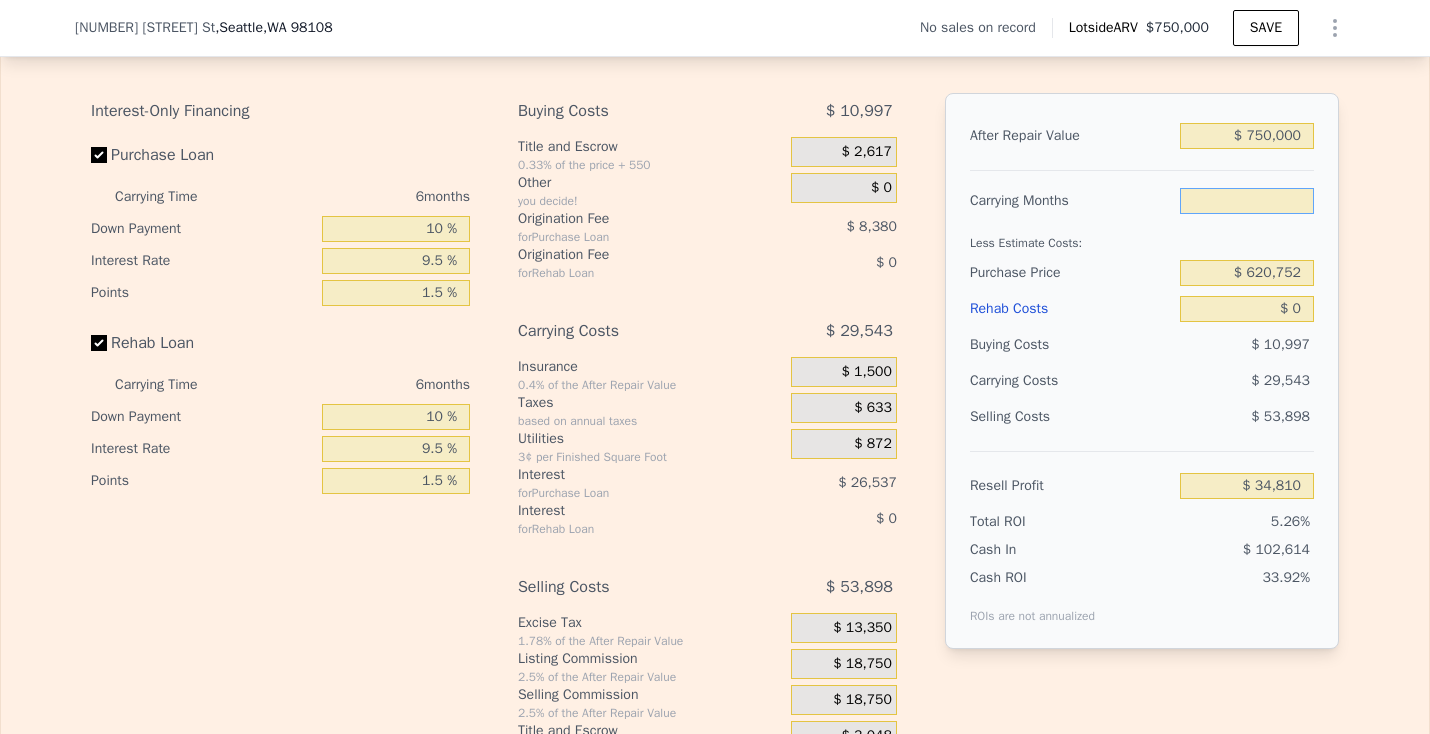 type on "3" 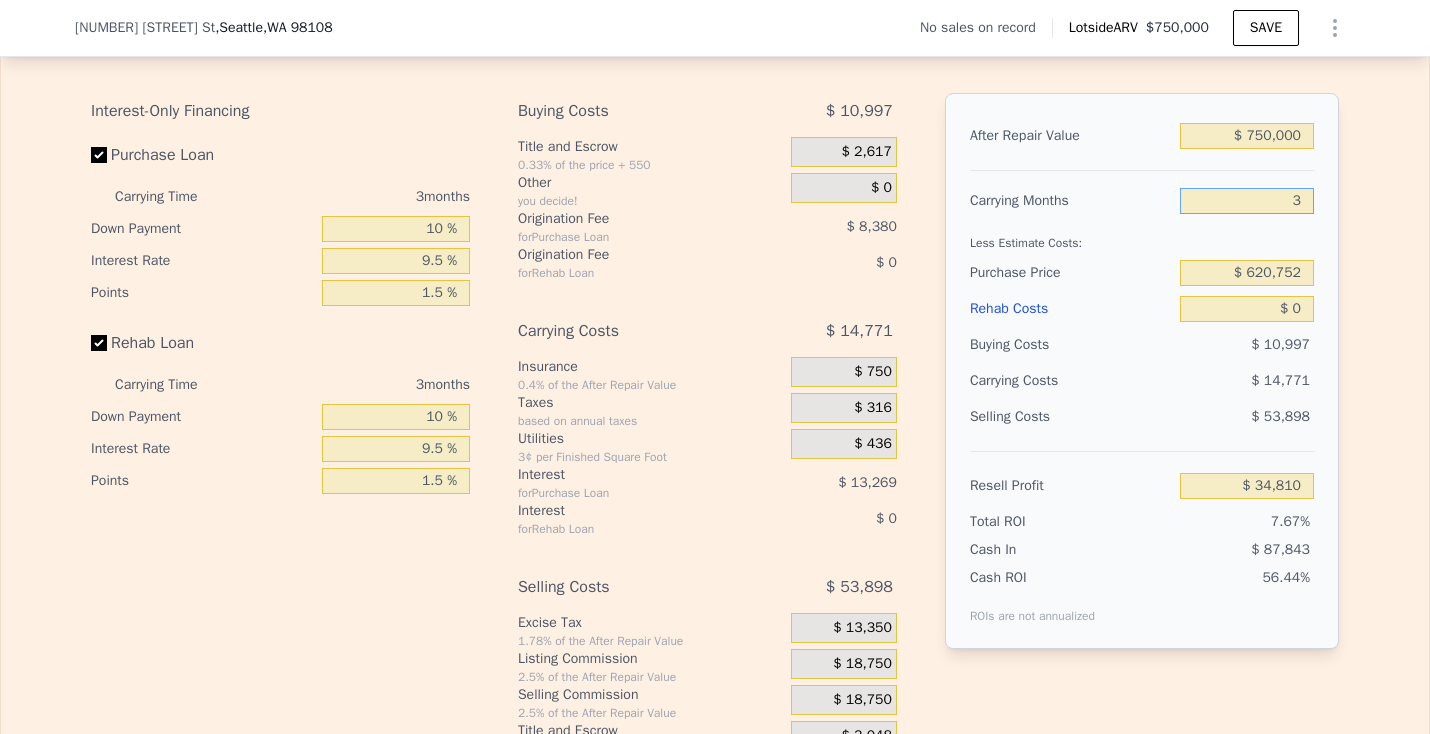 type on "$ 49,582" 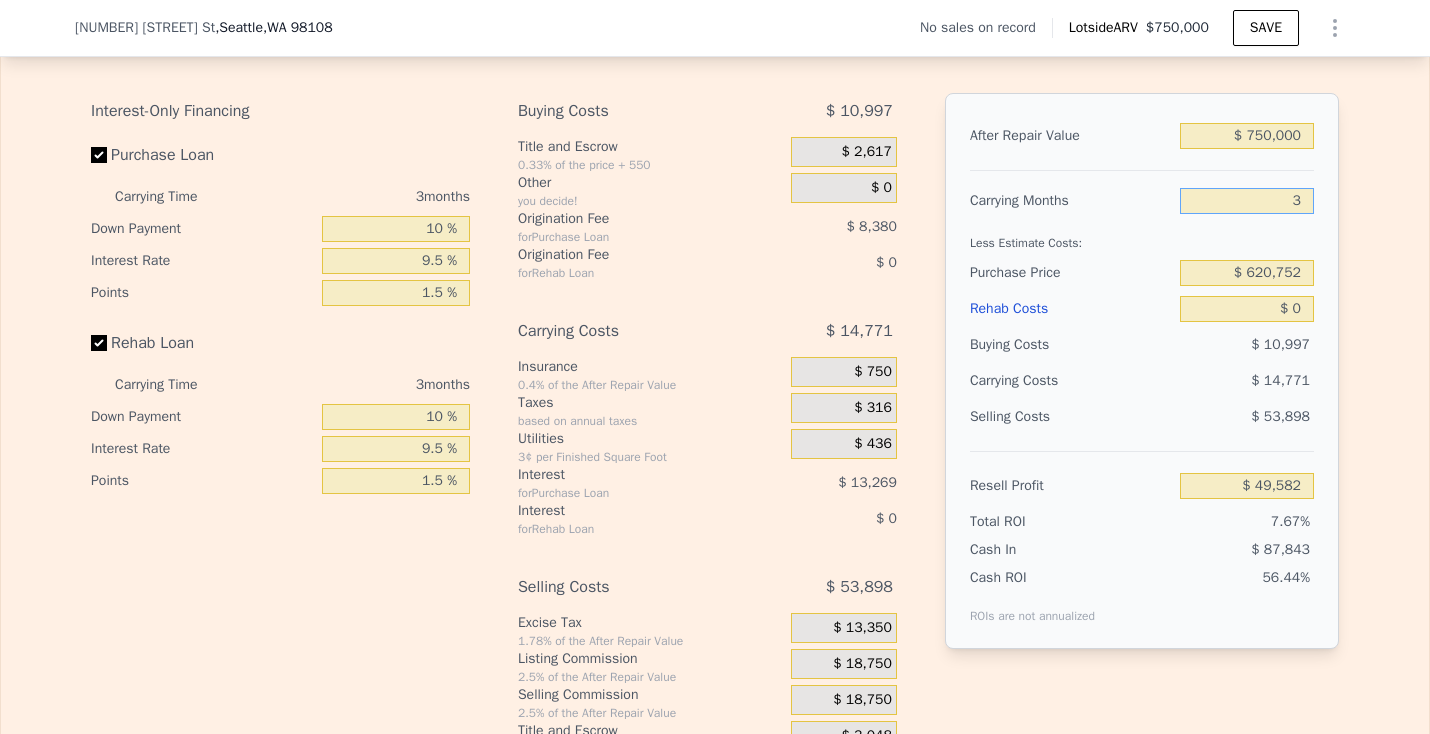type on "3" 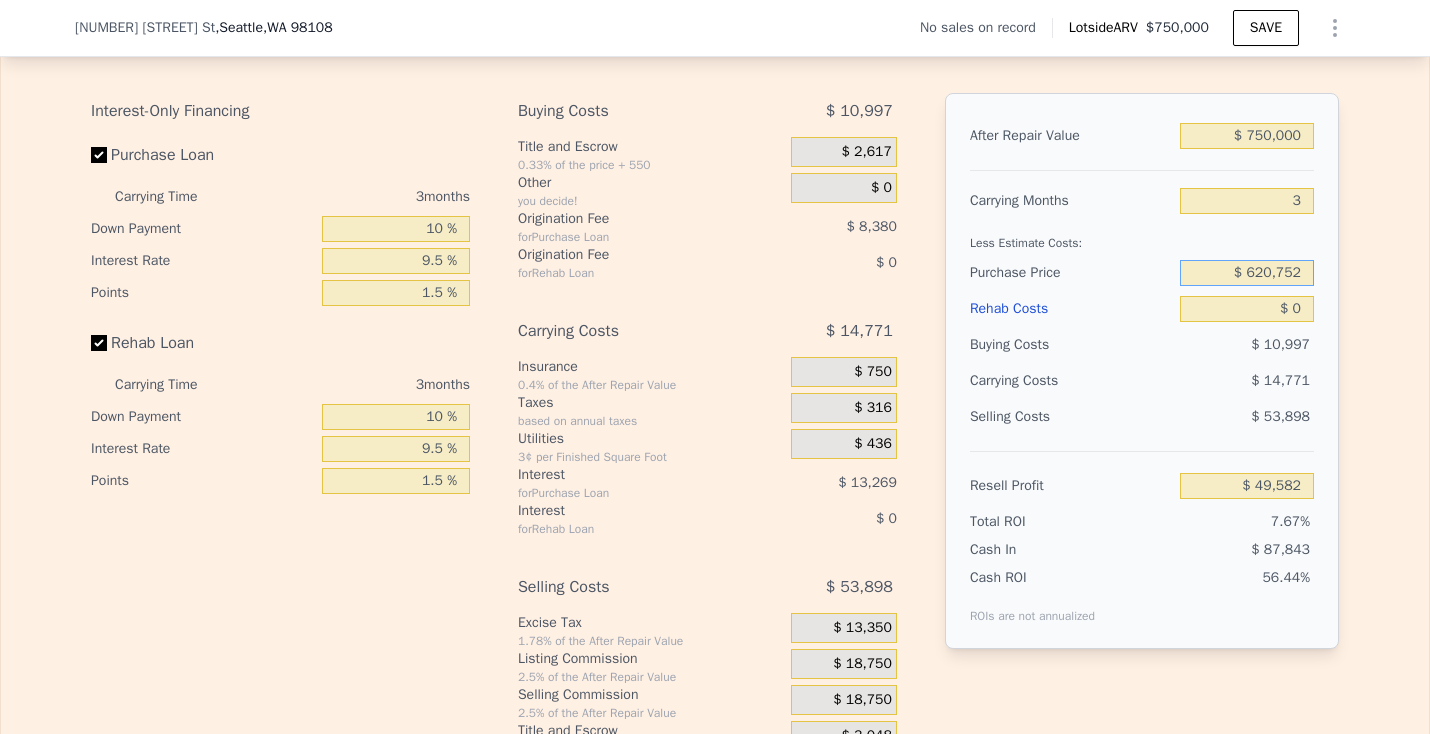 drag, startPoint x: 1239, startPoint y: 297, endPoint x: 1349, endPoint y: 323, distance: 113.03097 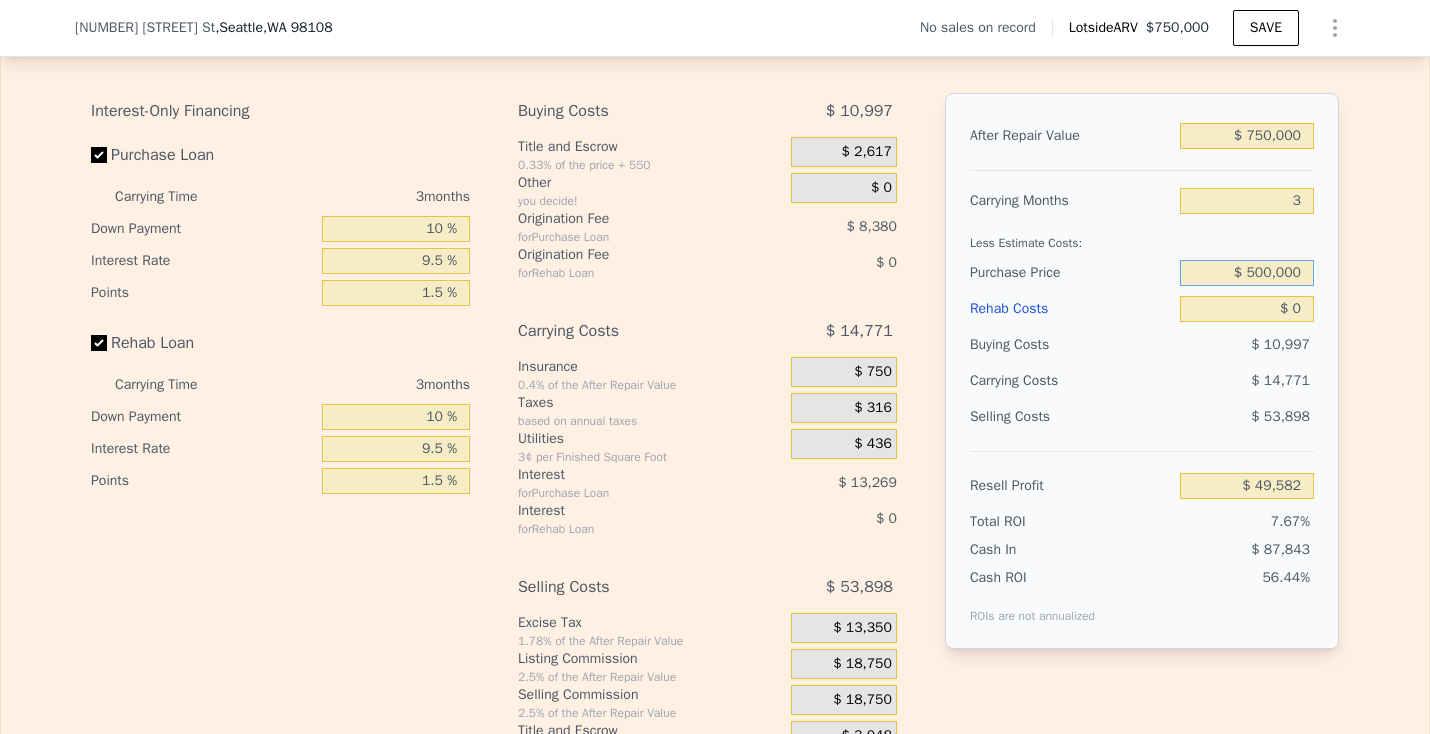 type on "$ 500,000" 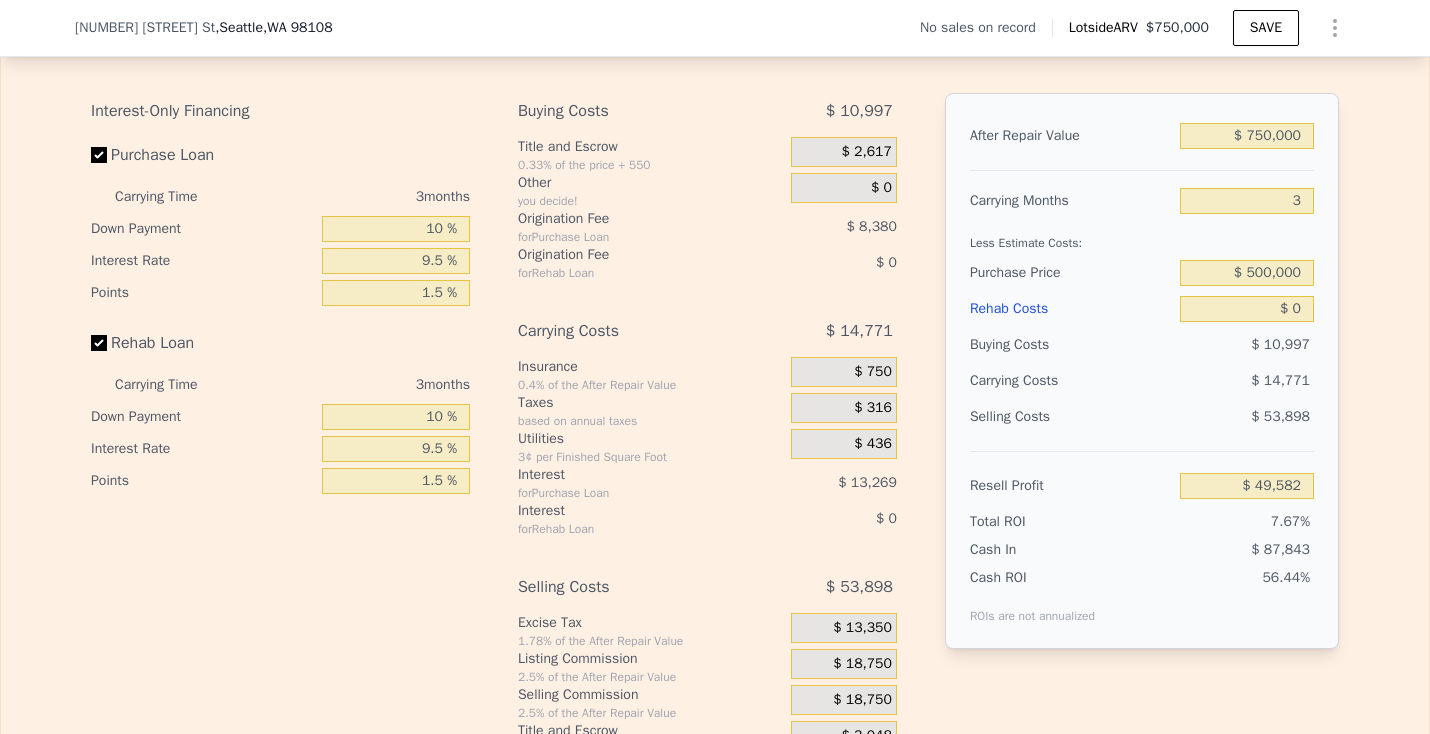 click on "$ 0" at bounding box center [1247, 309] 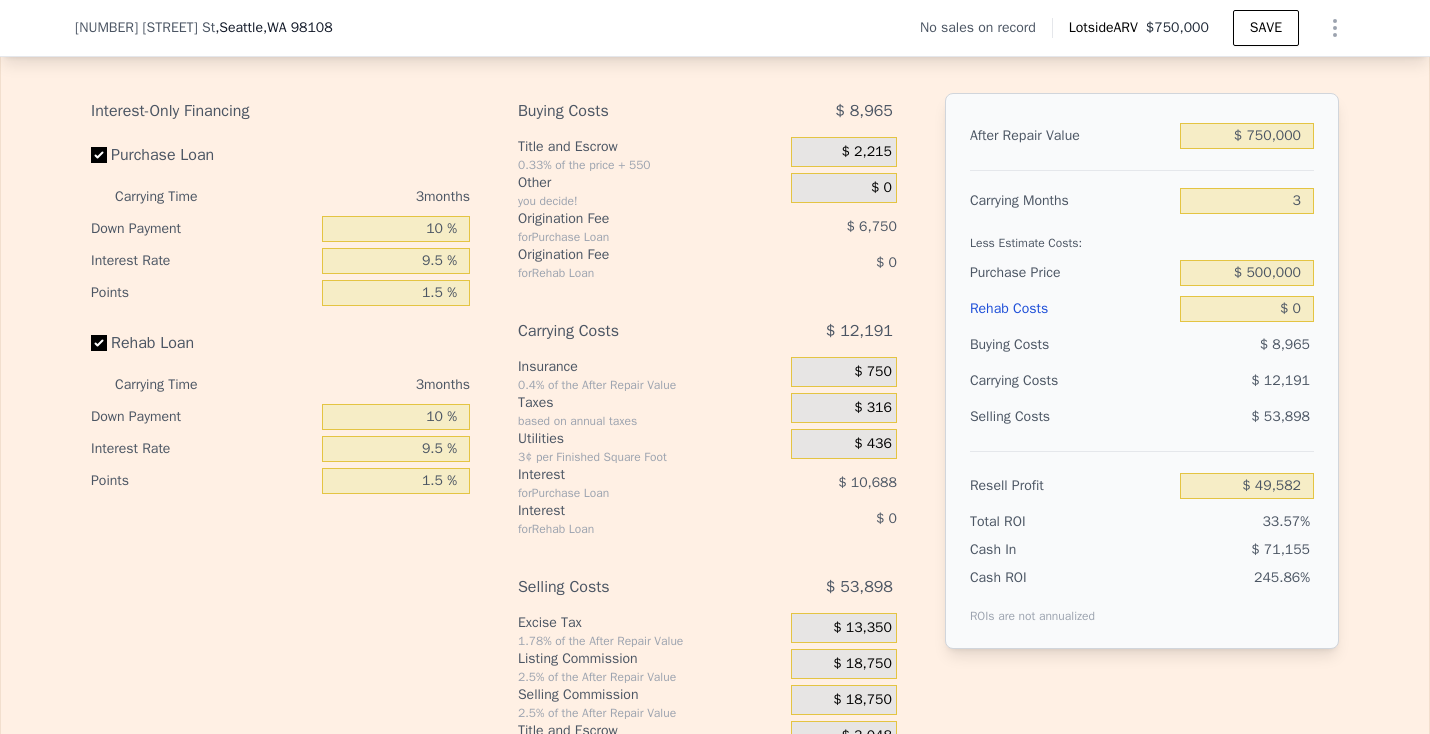 type on "$ 174,946" 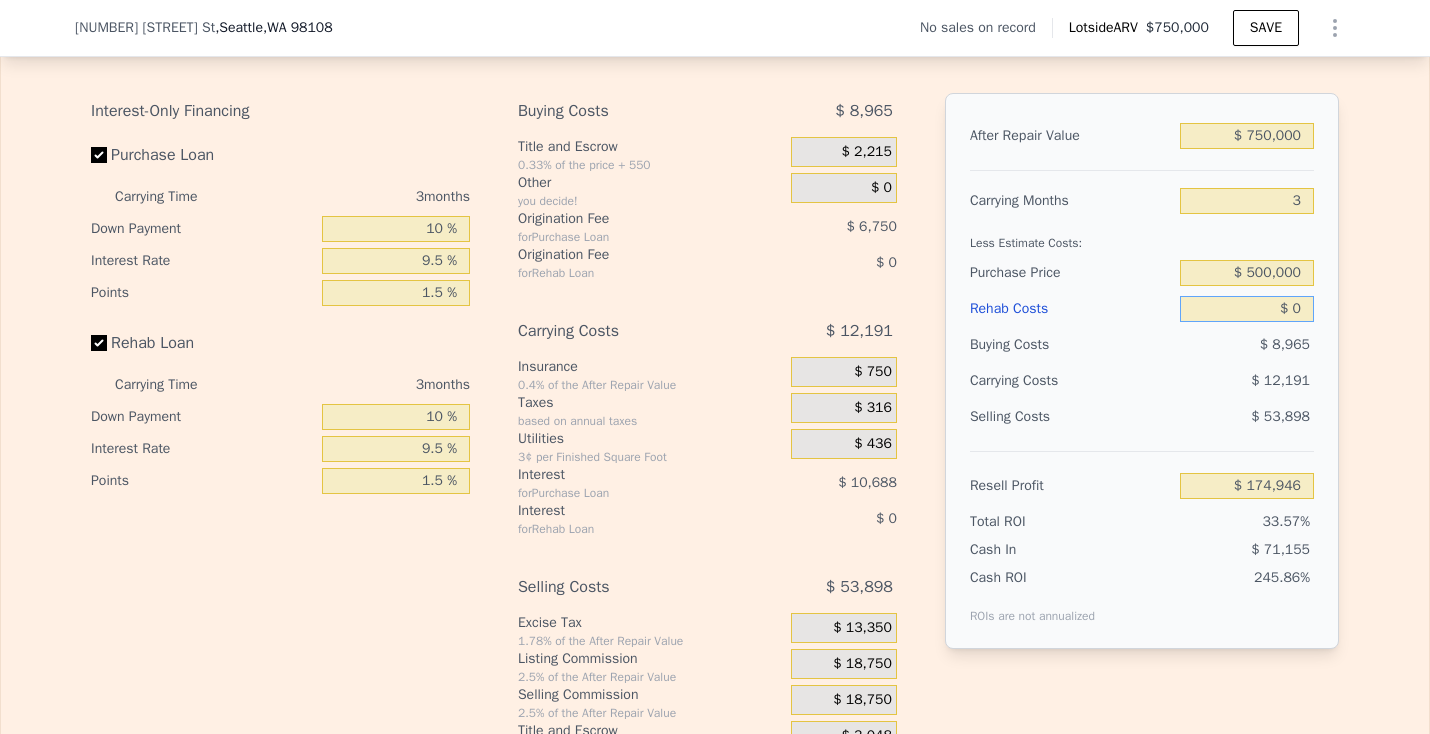 click on "$ 0" at bounding box center [1247, 309] 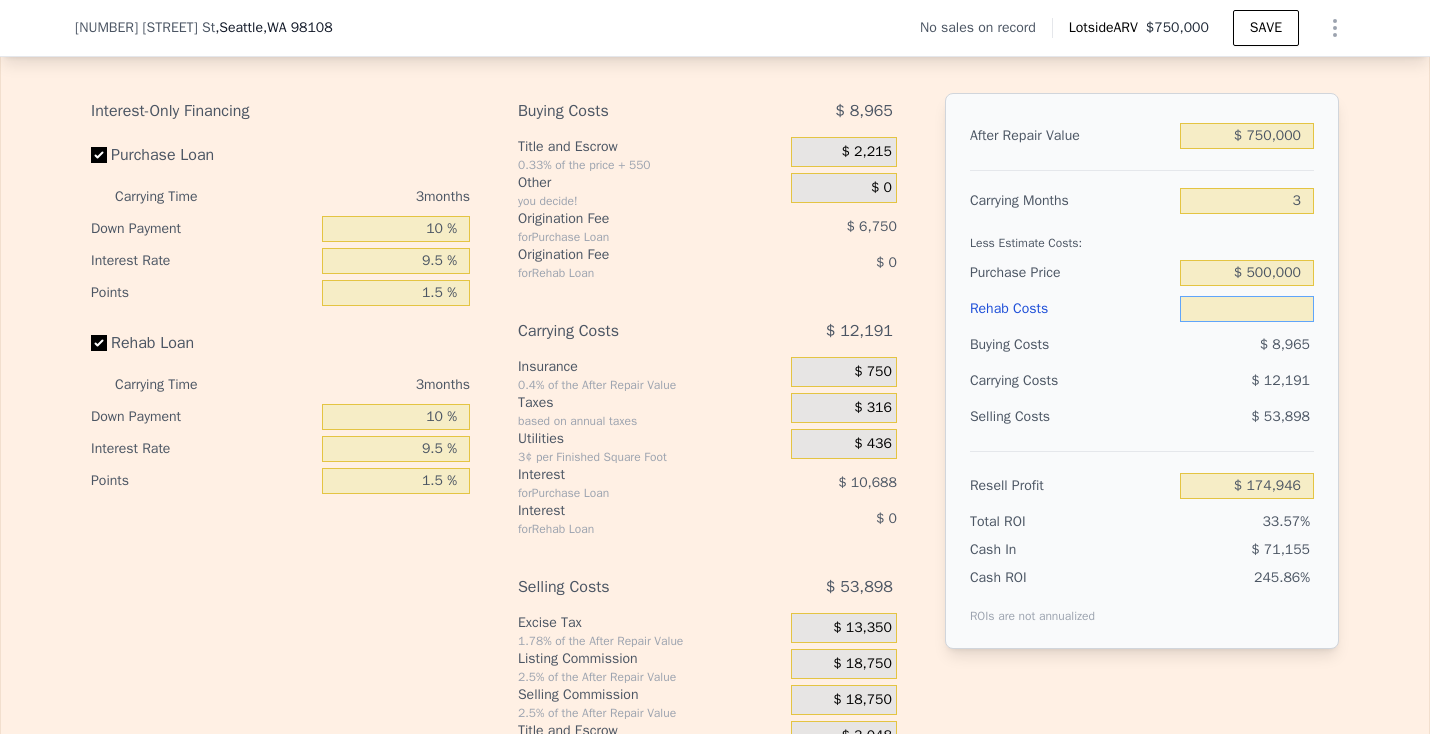 type on "$ 1" 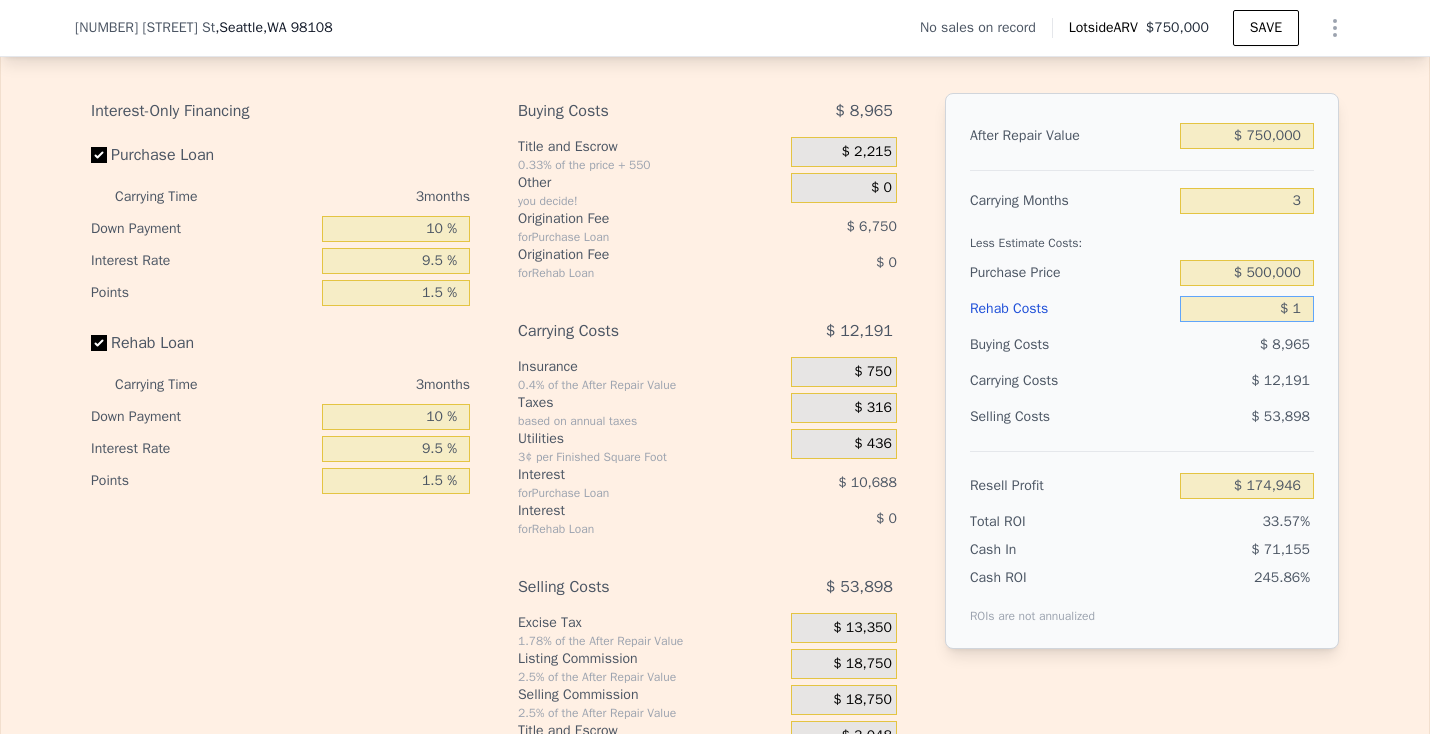 type on "$ 174,945" 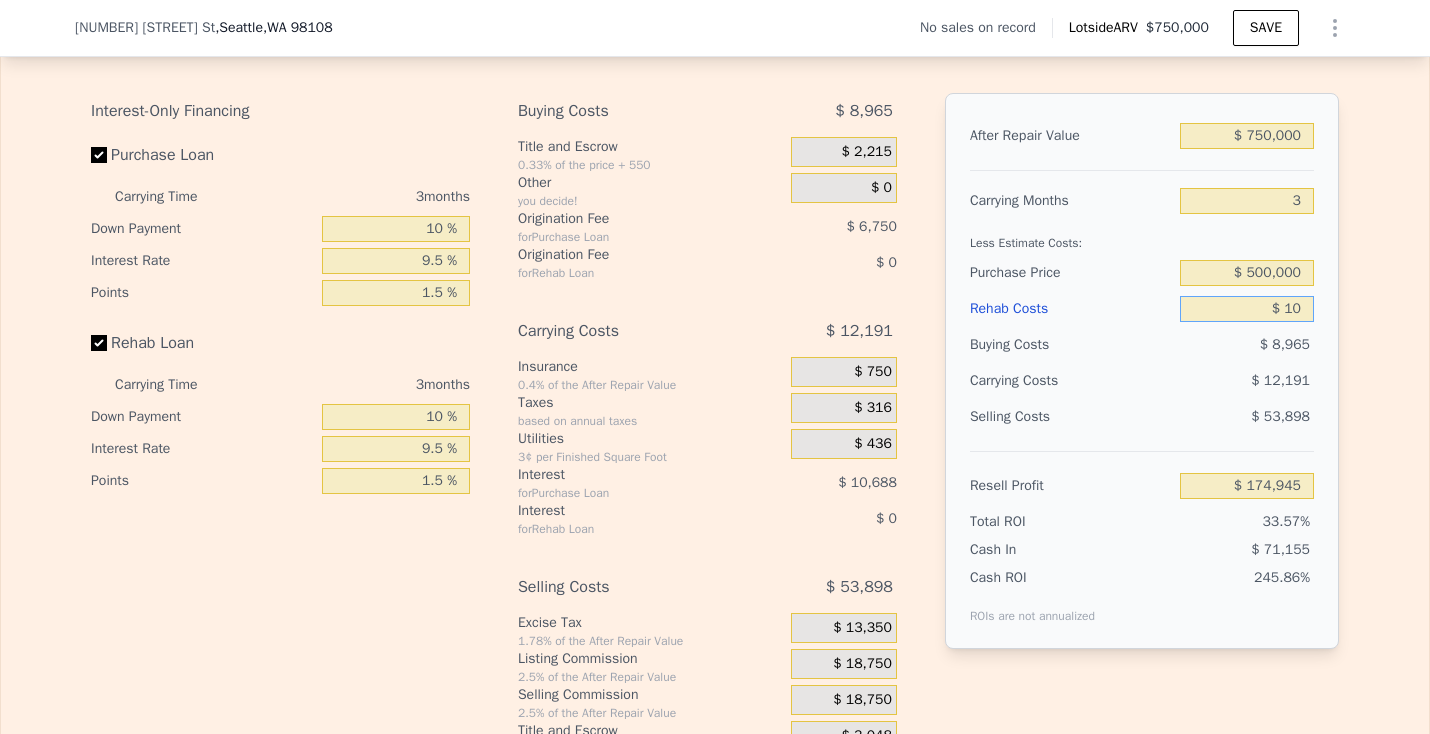 type on "$ 100" 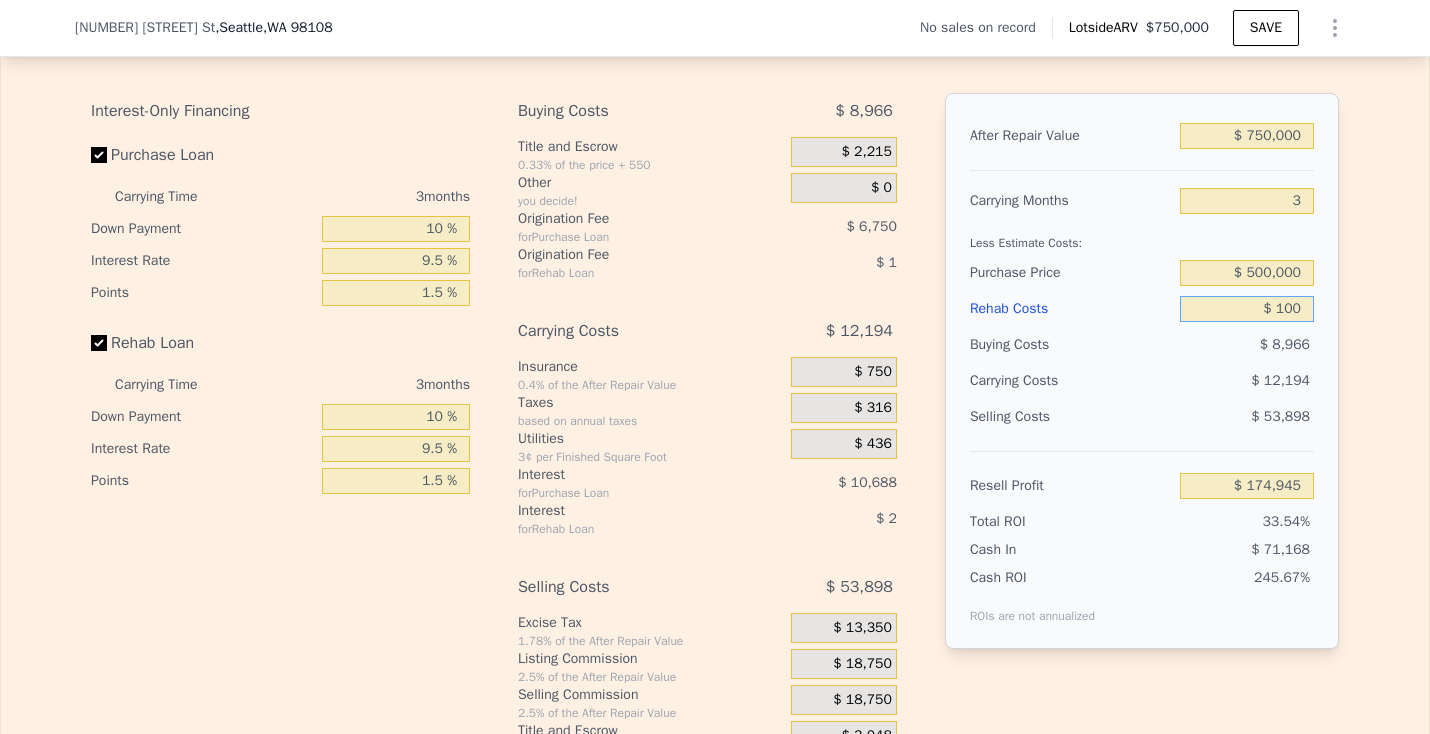 type on "$ 174,842" 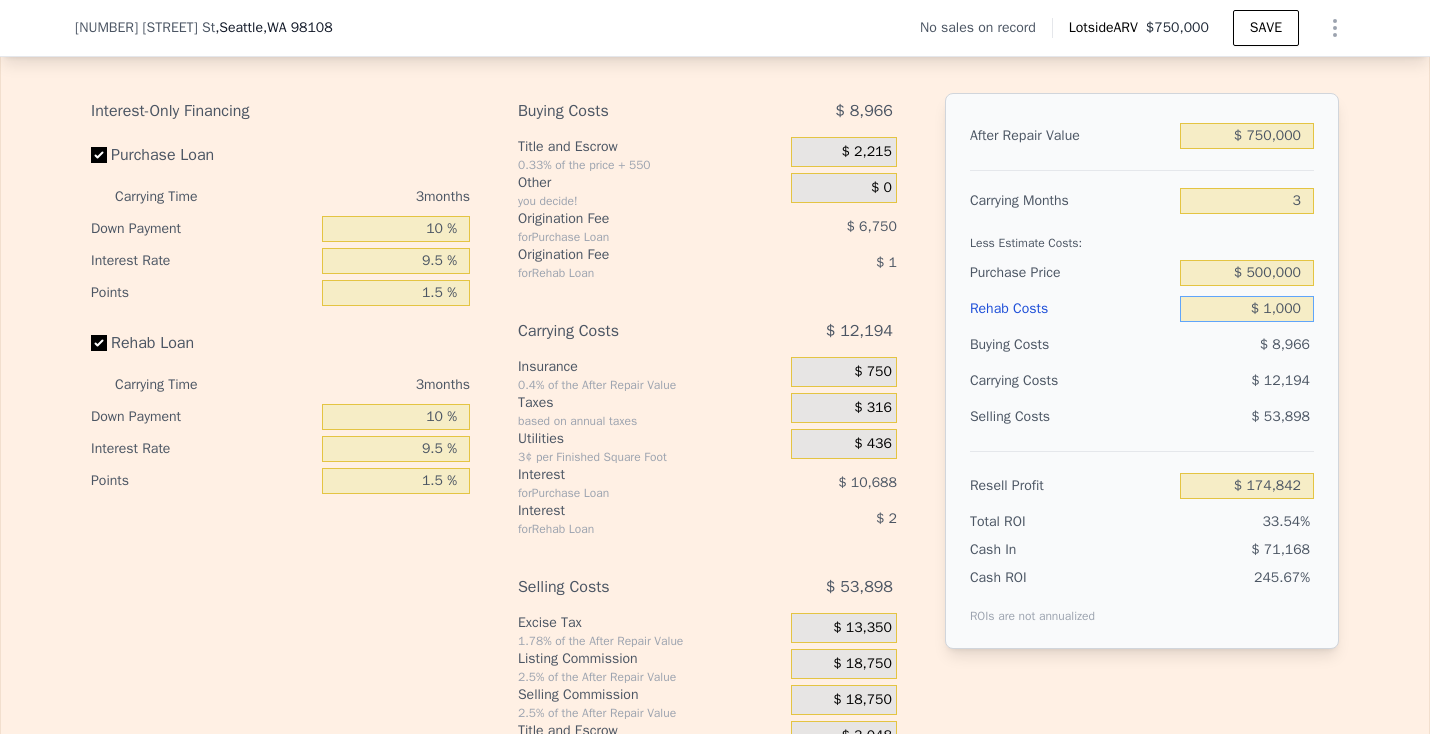 type on "$ 10,000" 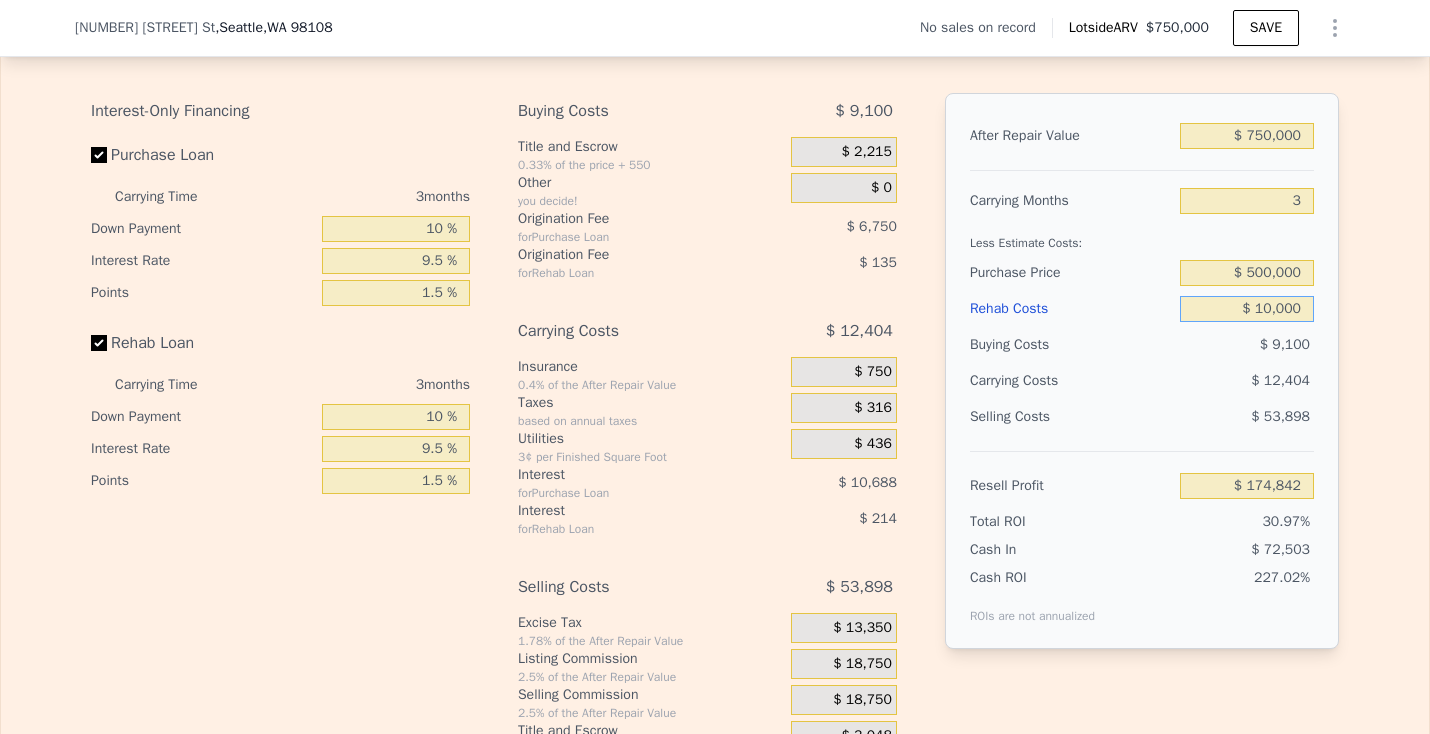 type on "$ 164,598" 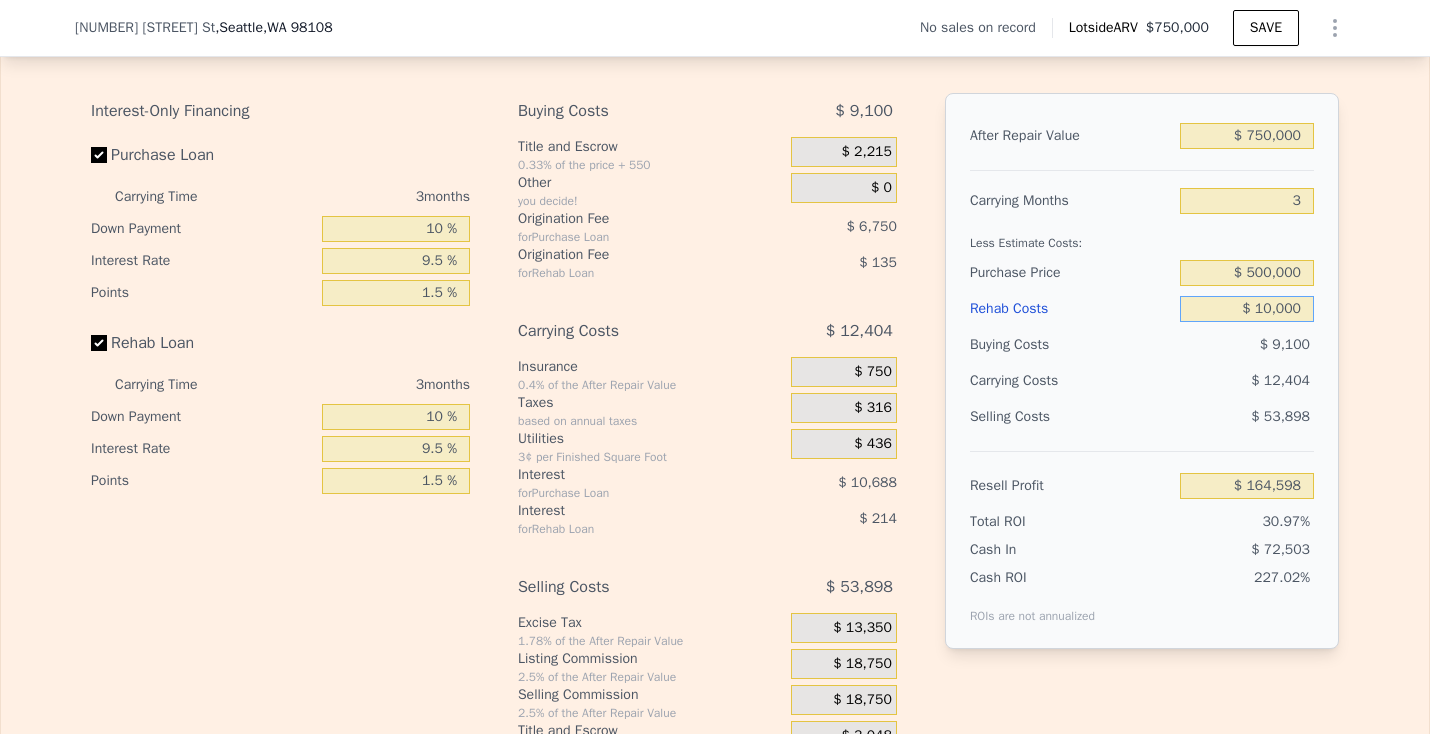 type on "$ 100,000" 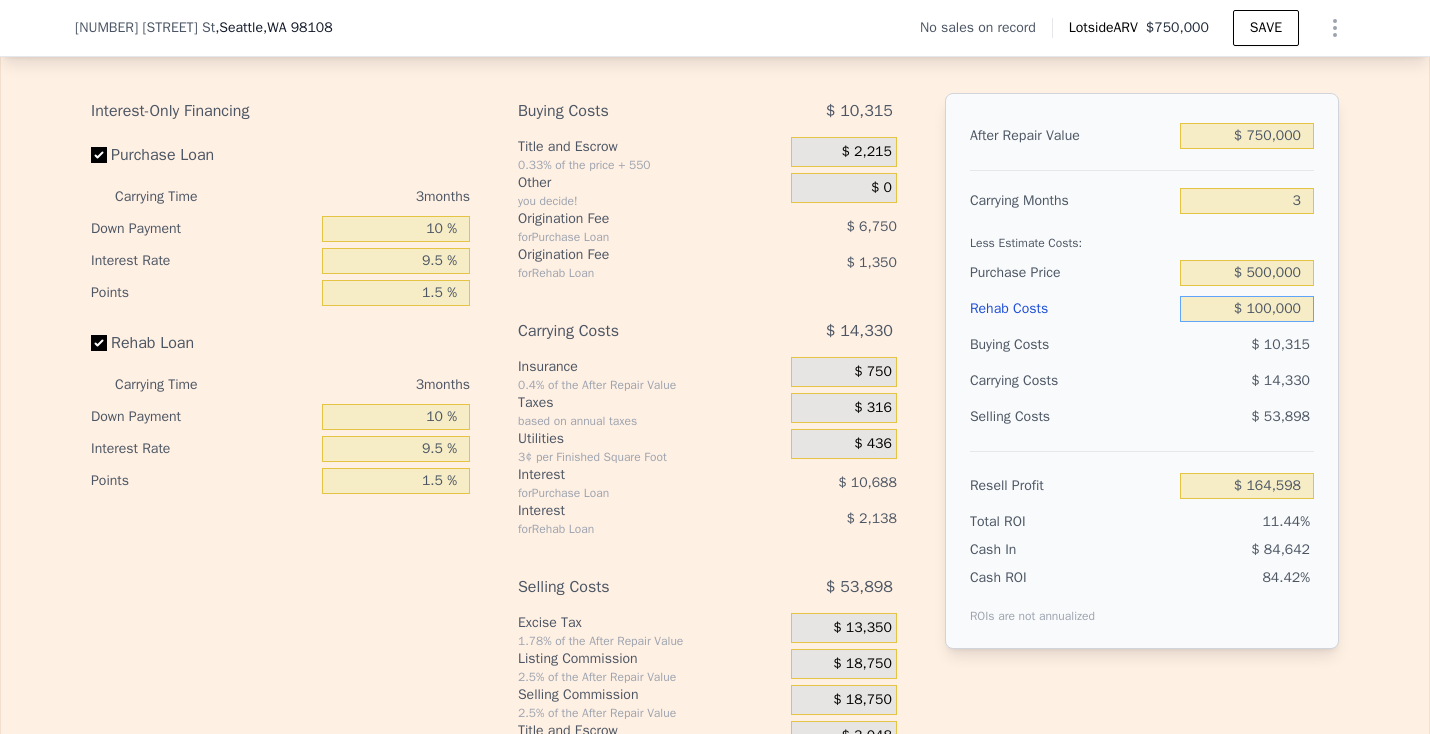type on "$ 71,457" 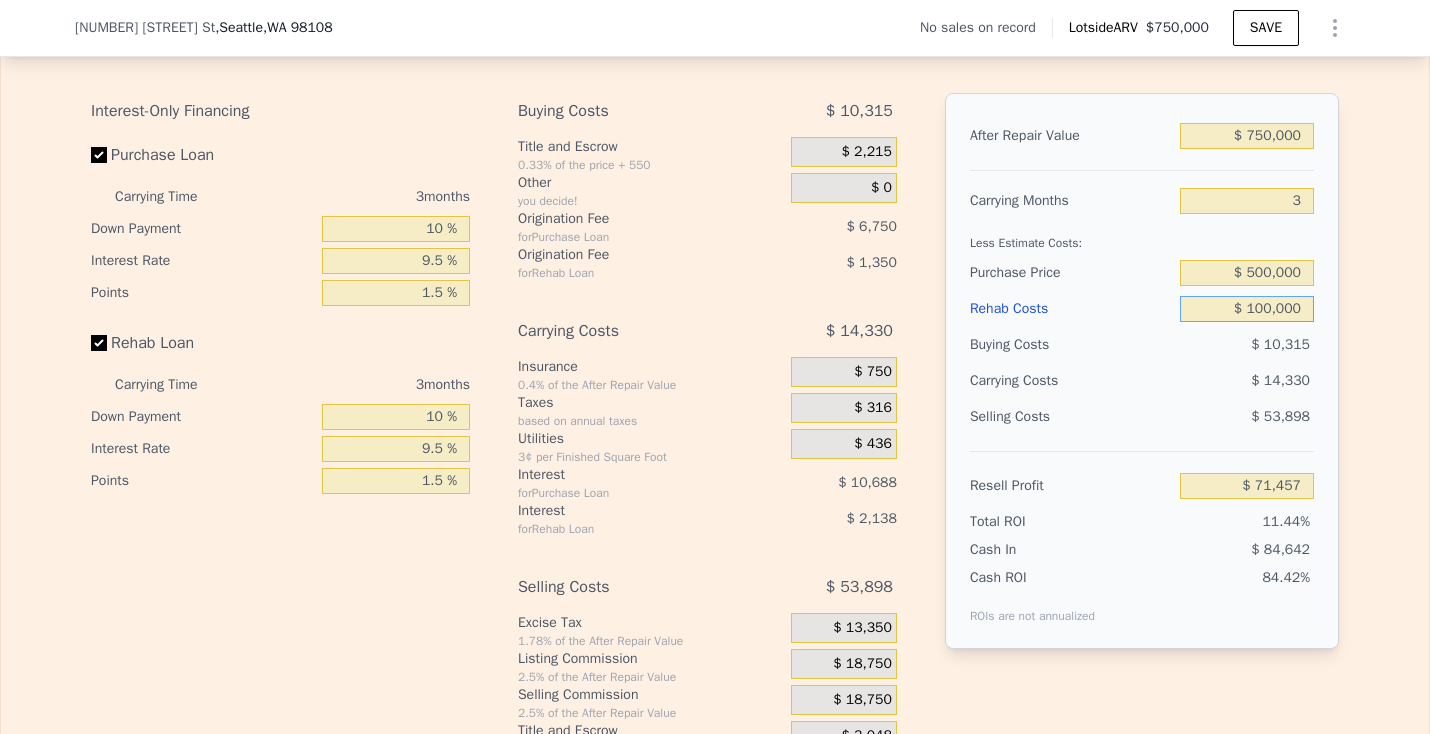 type on "$ 100,000" 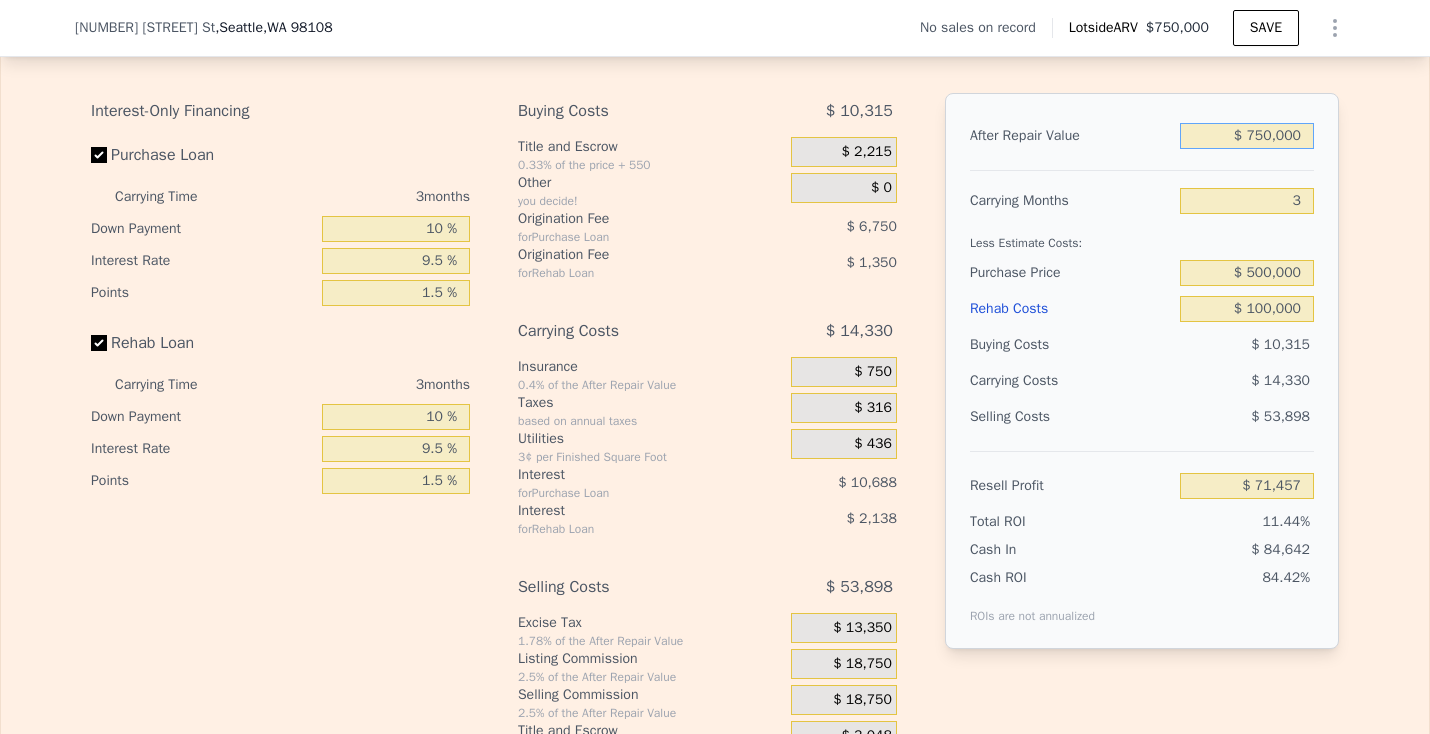click on "$ 750,000" at bounding box center (1247, 136) 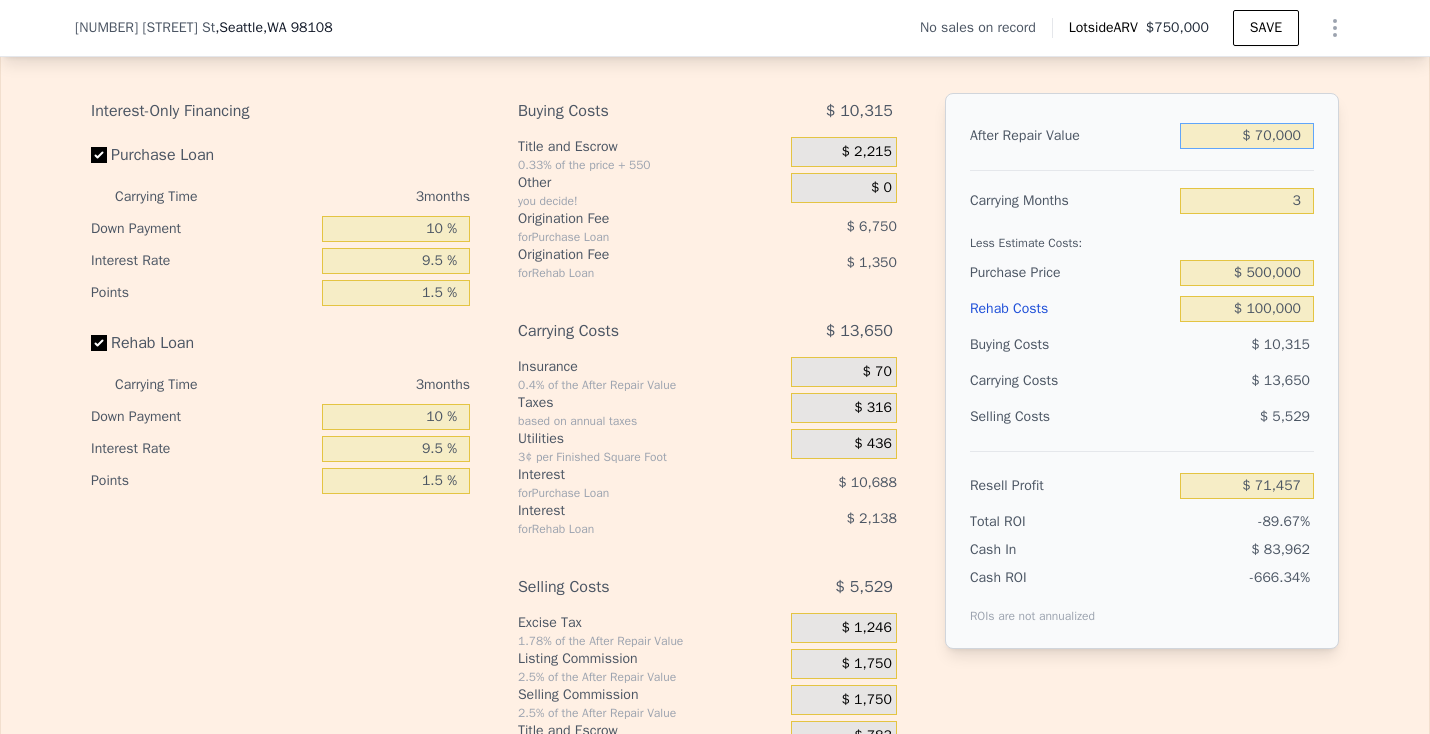 type on "-$ 559,494" 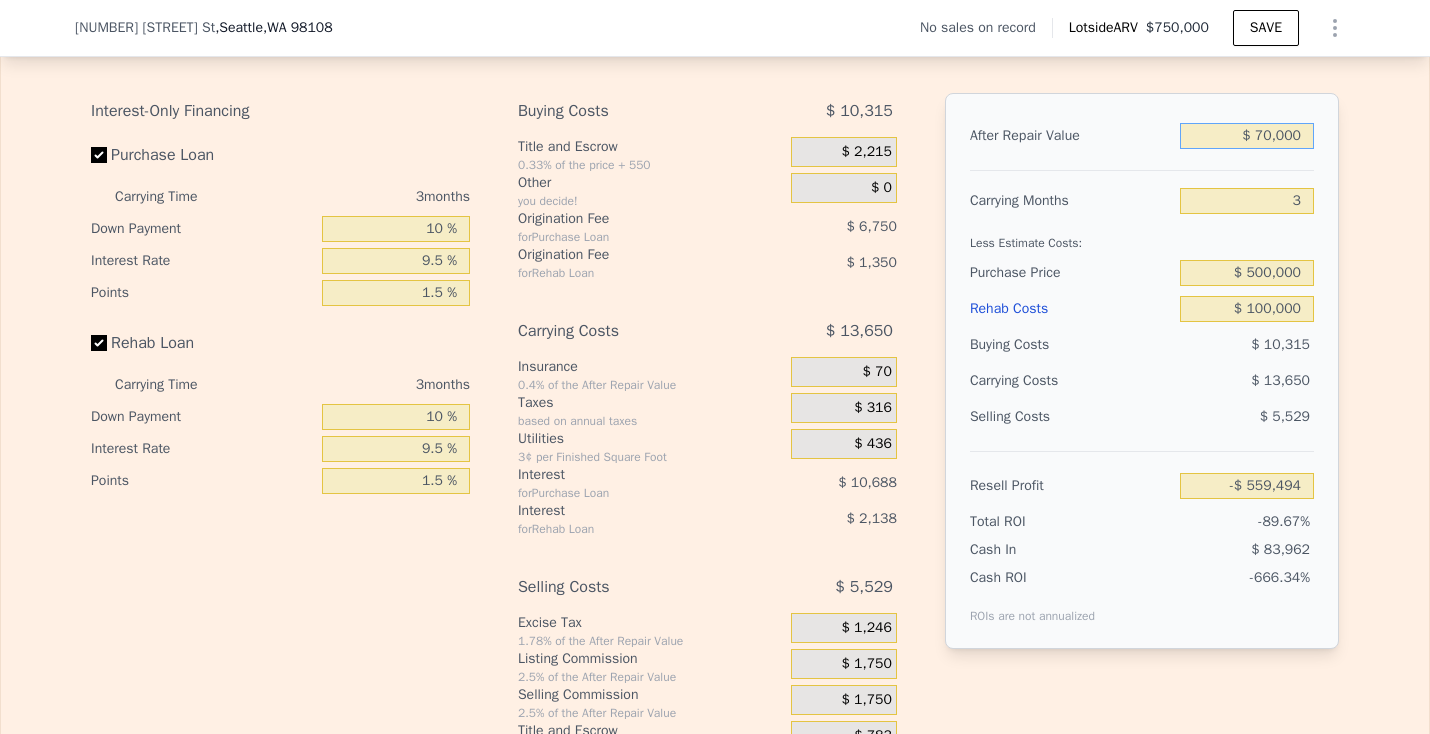 type on "$ 760,000" 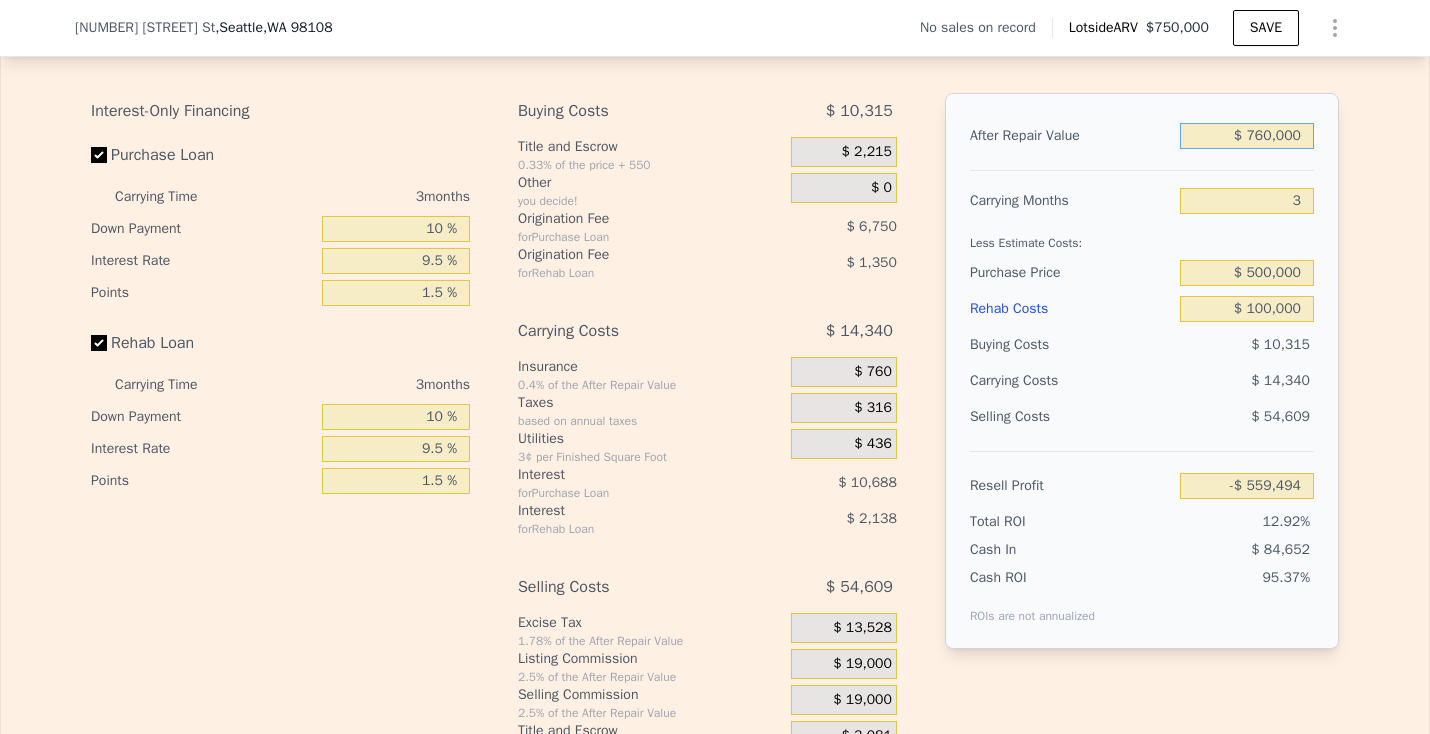 type on "$ 80,736" 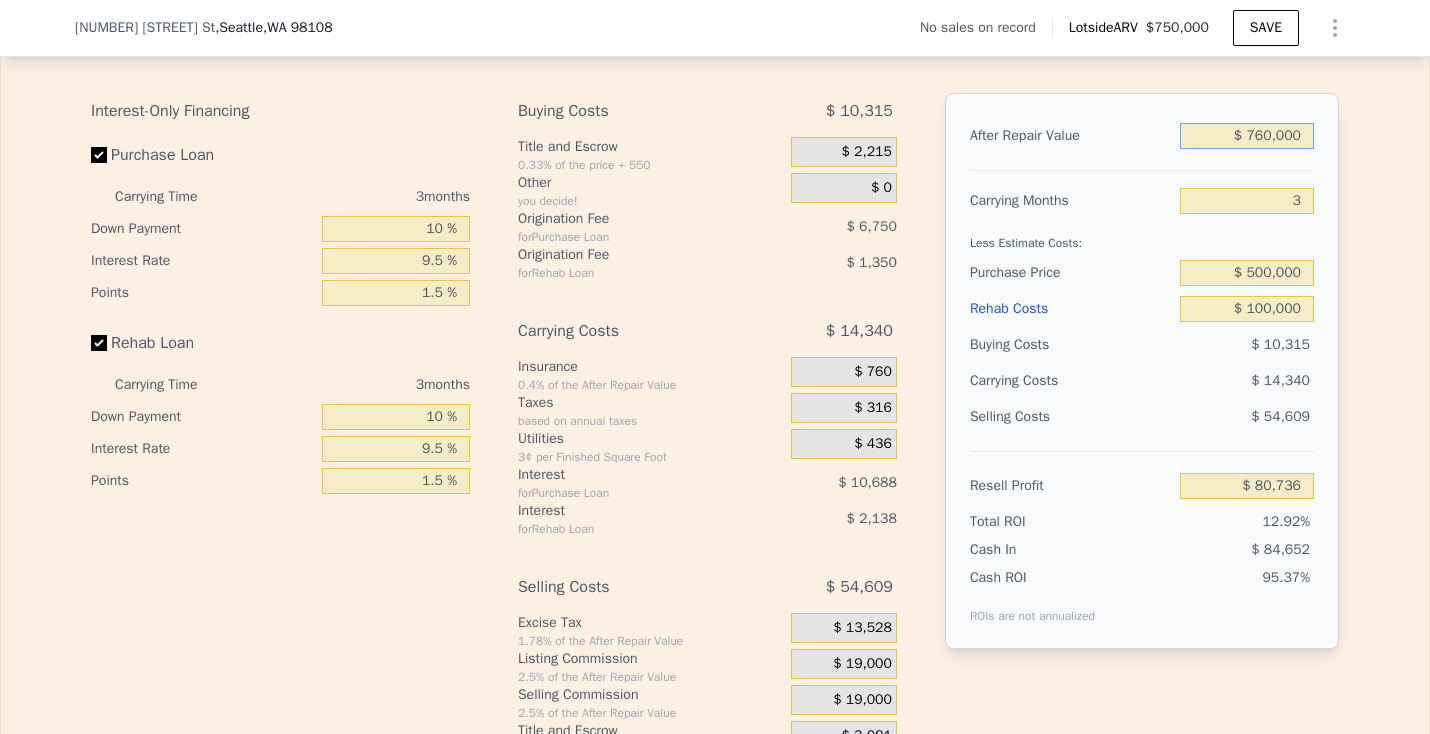 type on "$ 70,000" 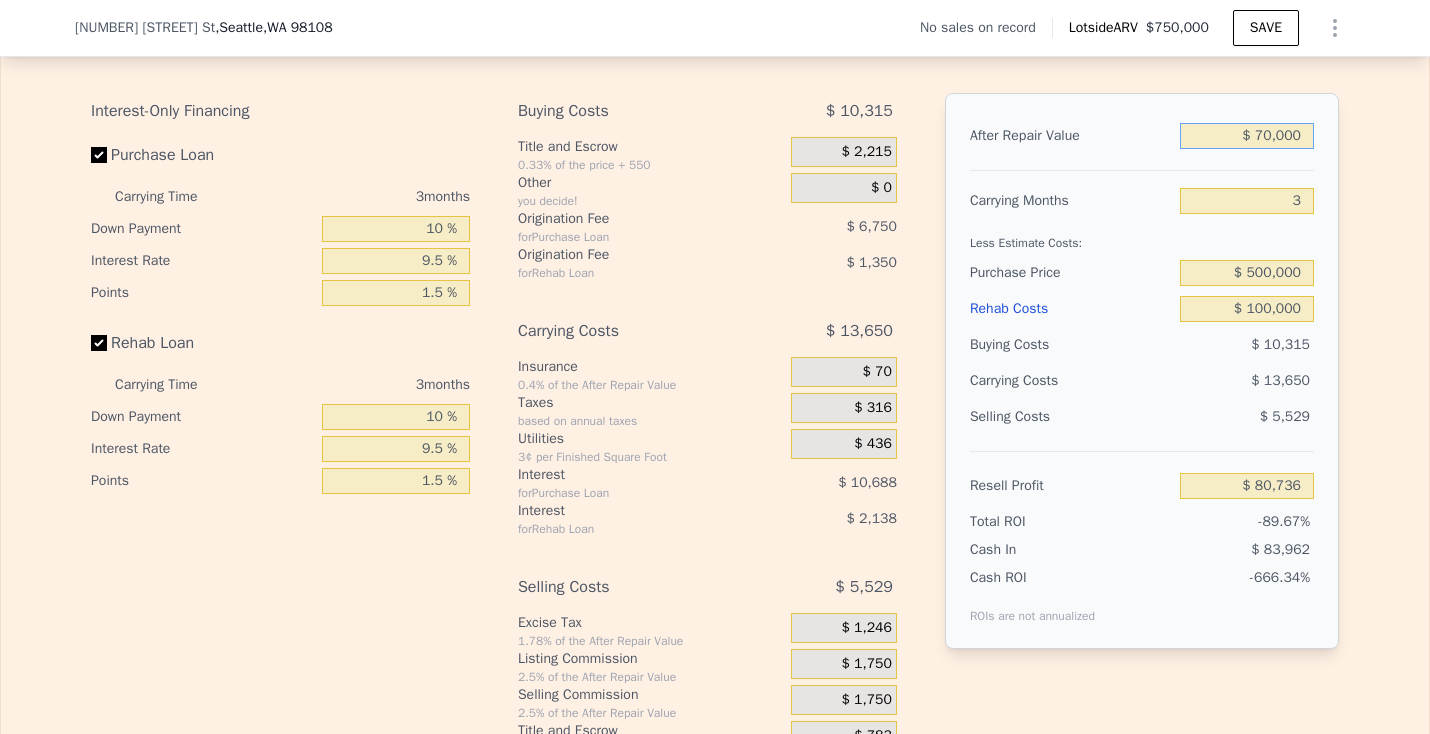 type on "-$ 559,494" 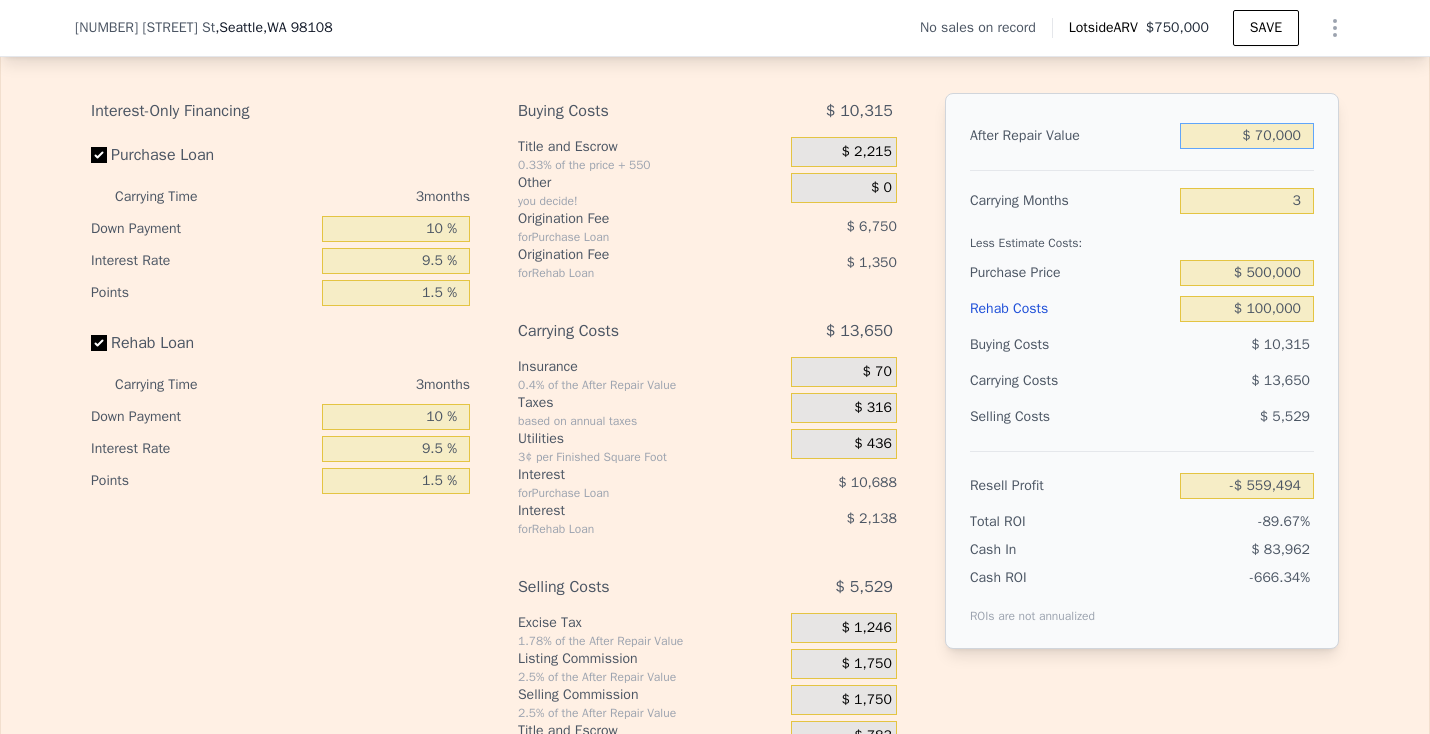 type on "$ 770,000" 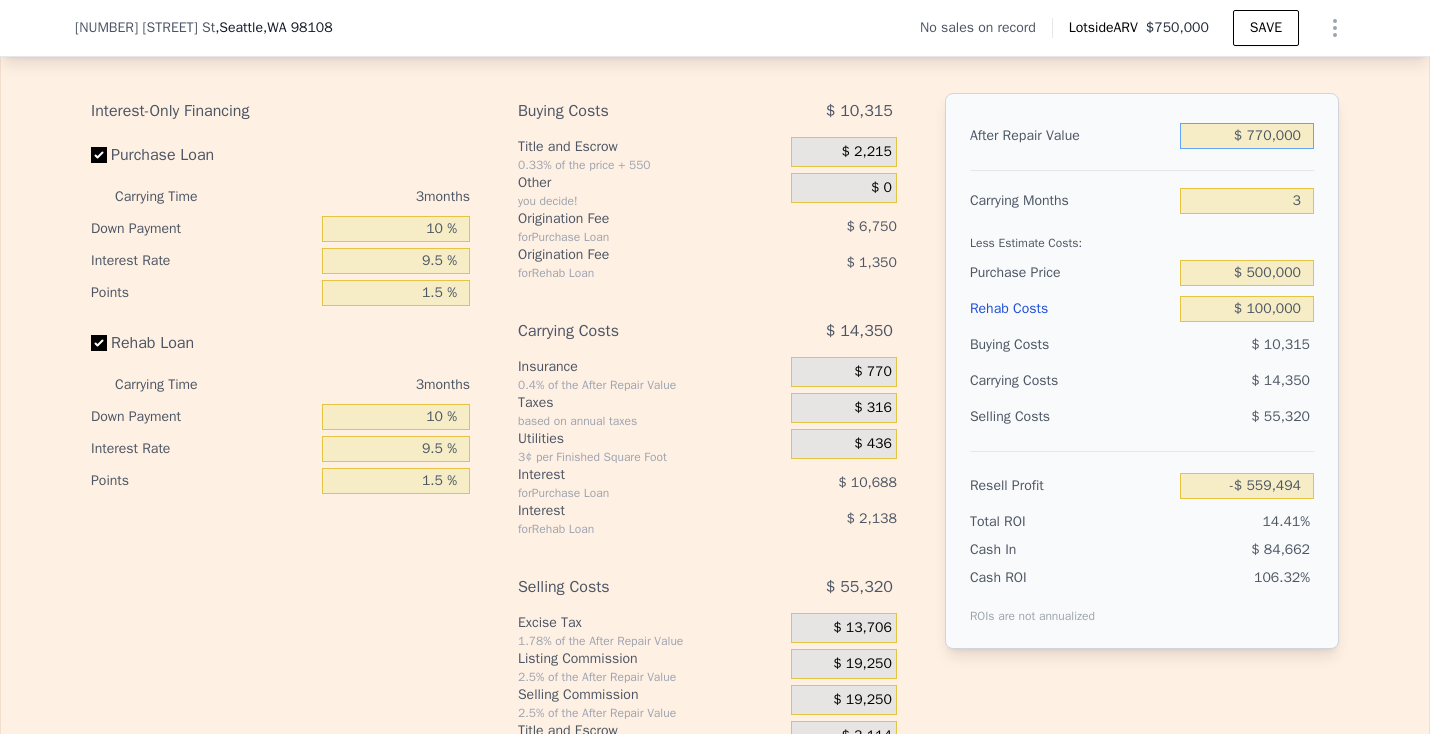 type on "$ 90,015" 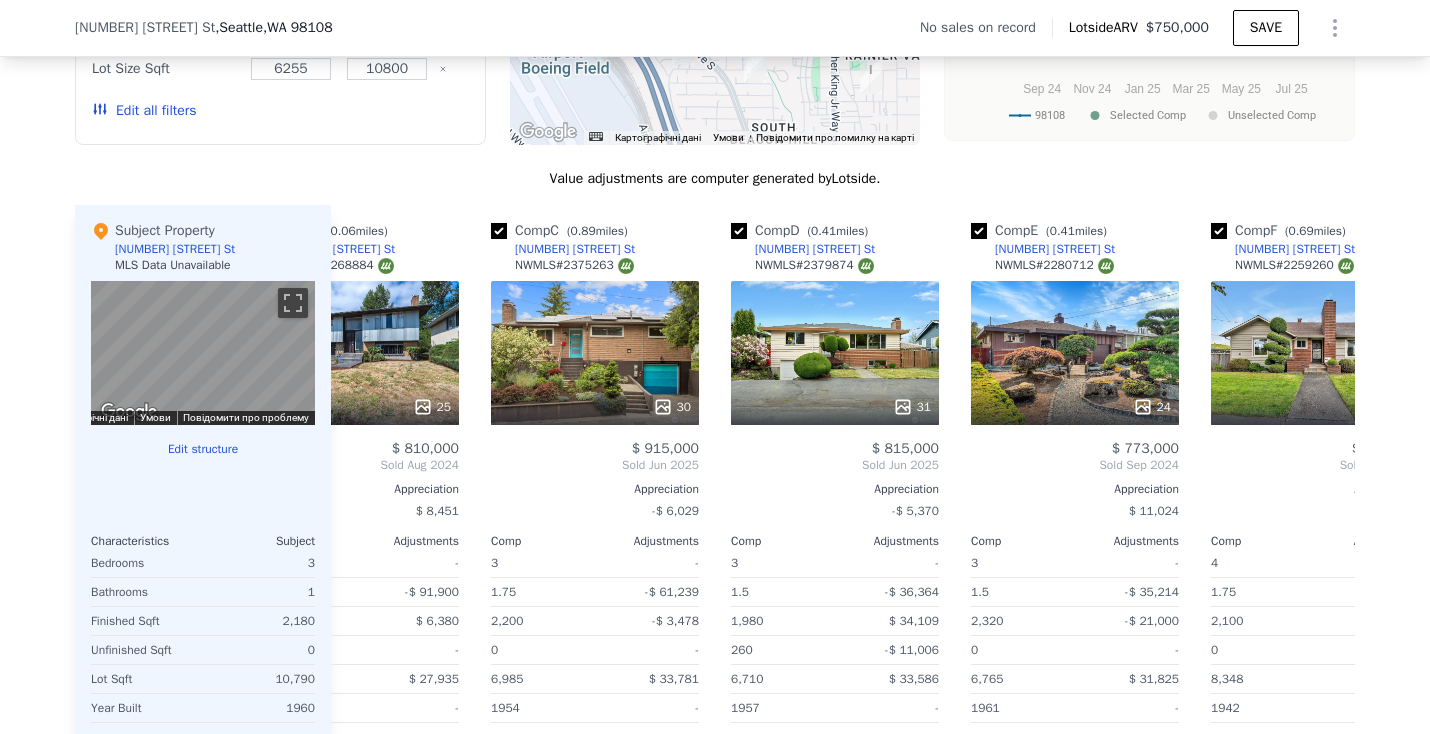 scroll, scrollTop: 1891, scrollLeft: 0, axis: vertical 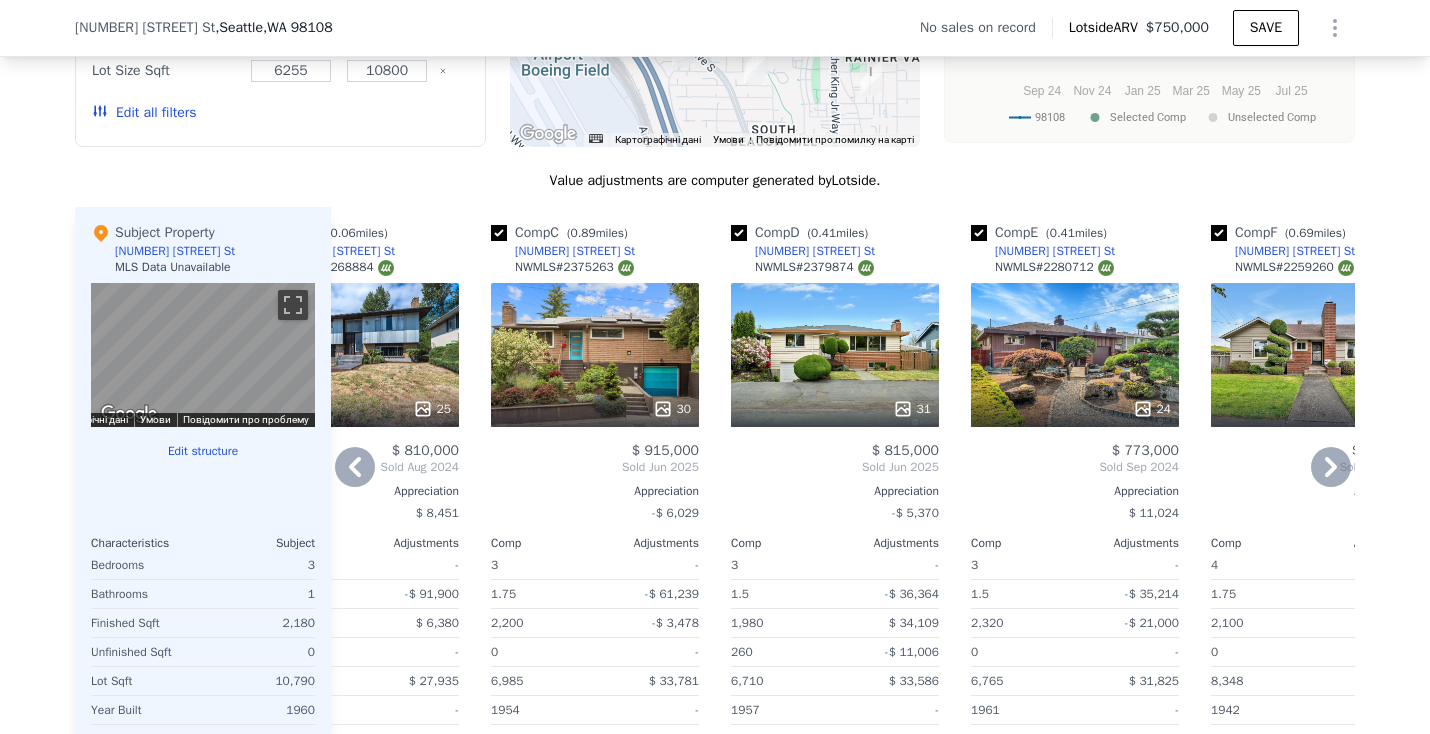 click on "4312 S Holly St" at bounding box center (575, 251) 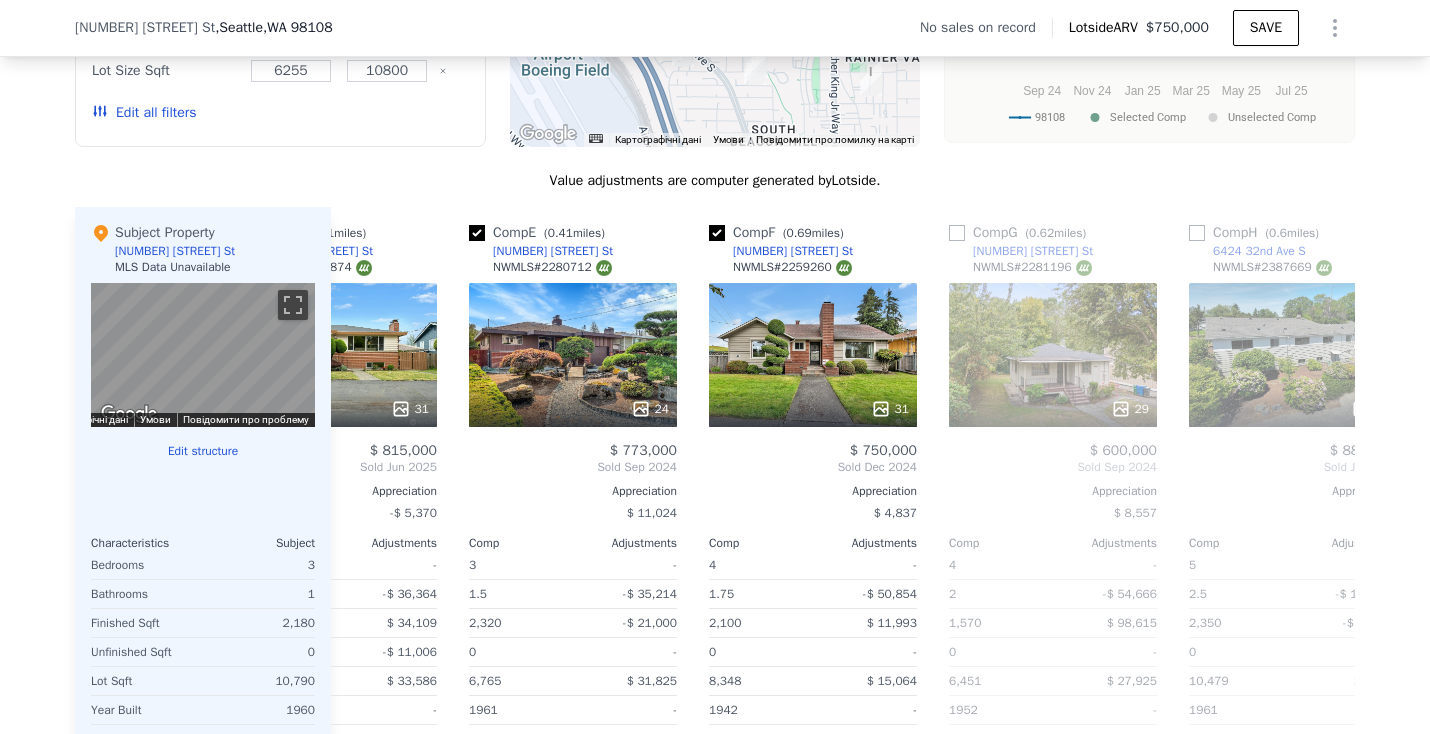 scroll, scrollTop: 0, scrollLeft: 879, axis: horizontal 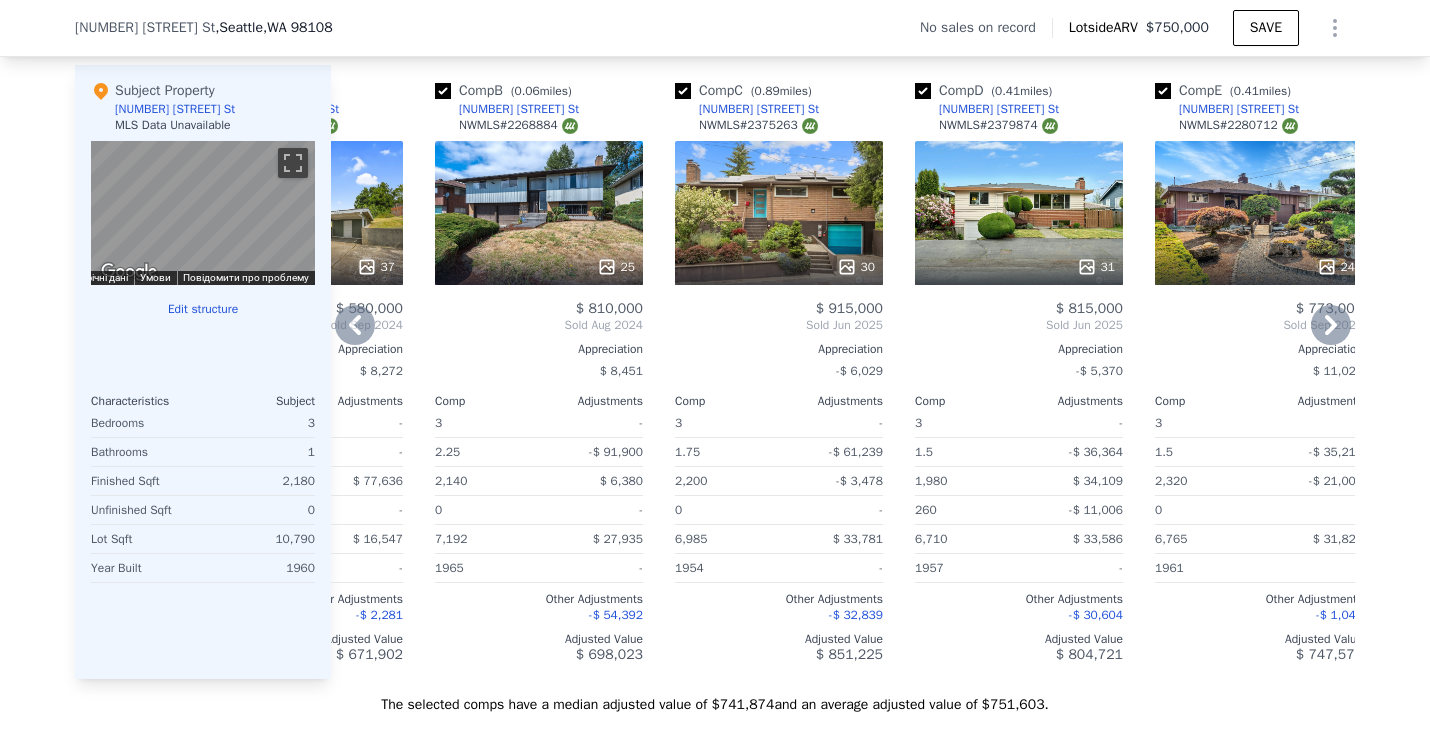 click on "4312 S Holly St" at bounding box center (759, 109) 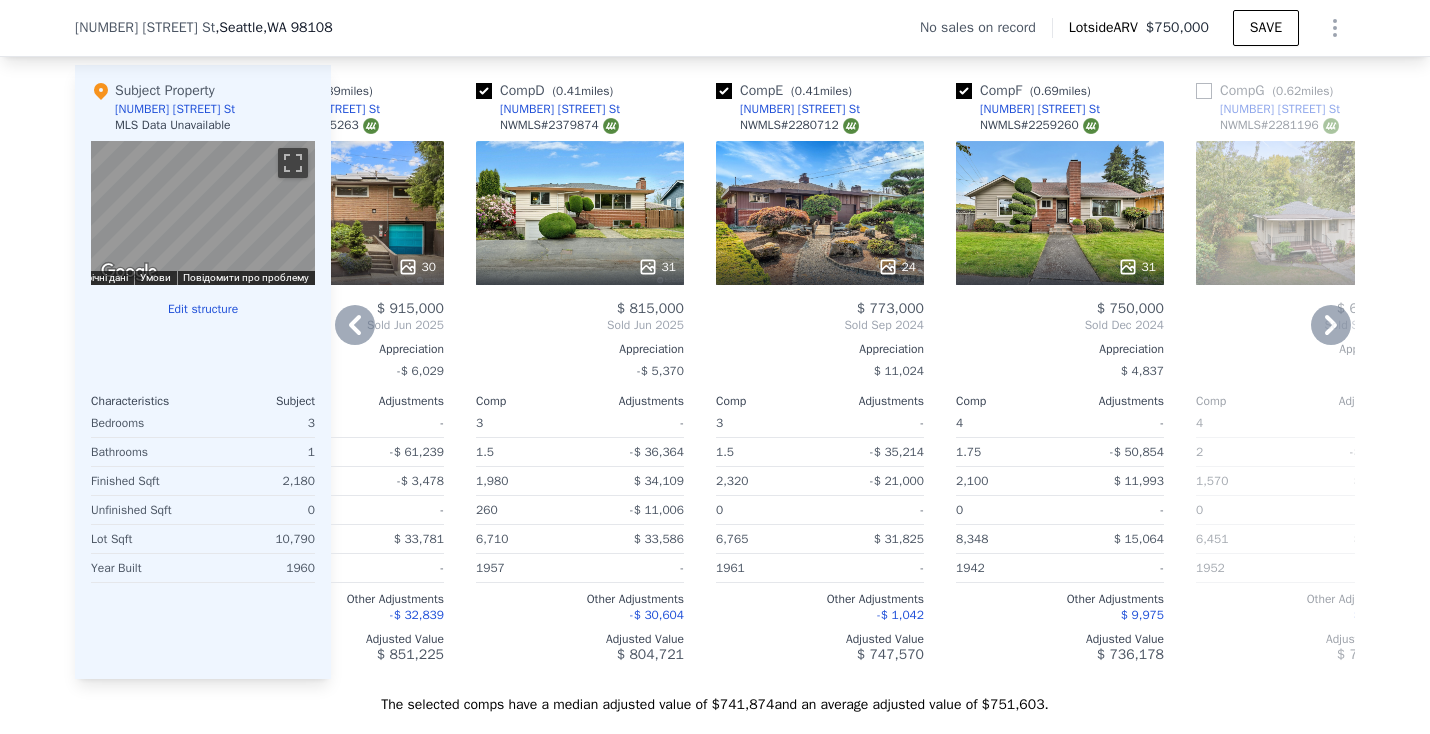 click on "Comp  D ( 0.41  miles)" at bounding box center (548, 91) 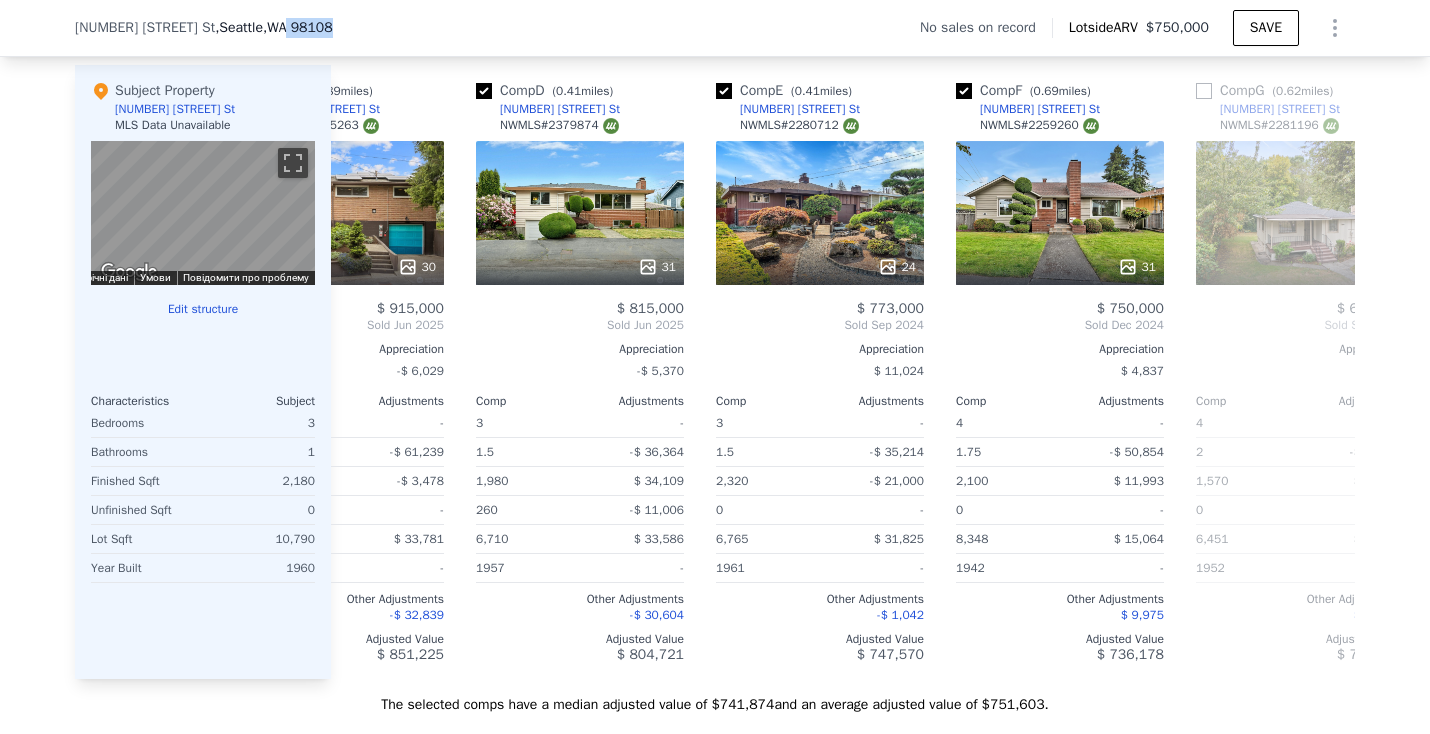 drag, startPoint x: 271, startPoint y: 29, endPoint x: 338, endPoint y: 26, distance: 67.06713 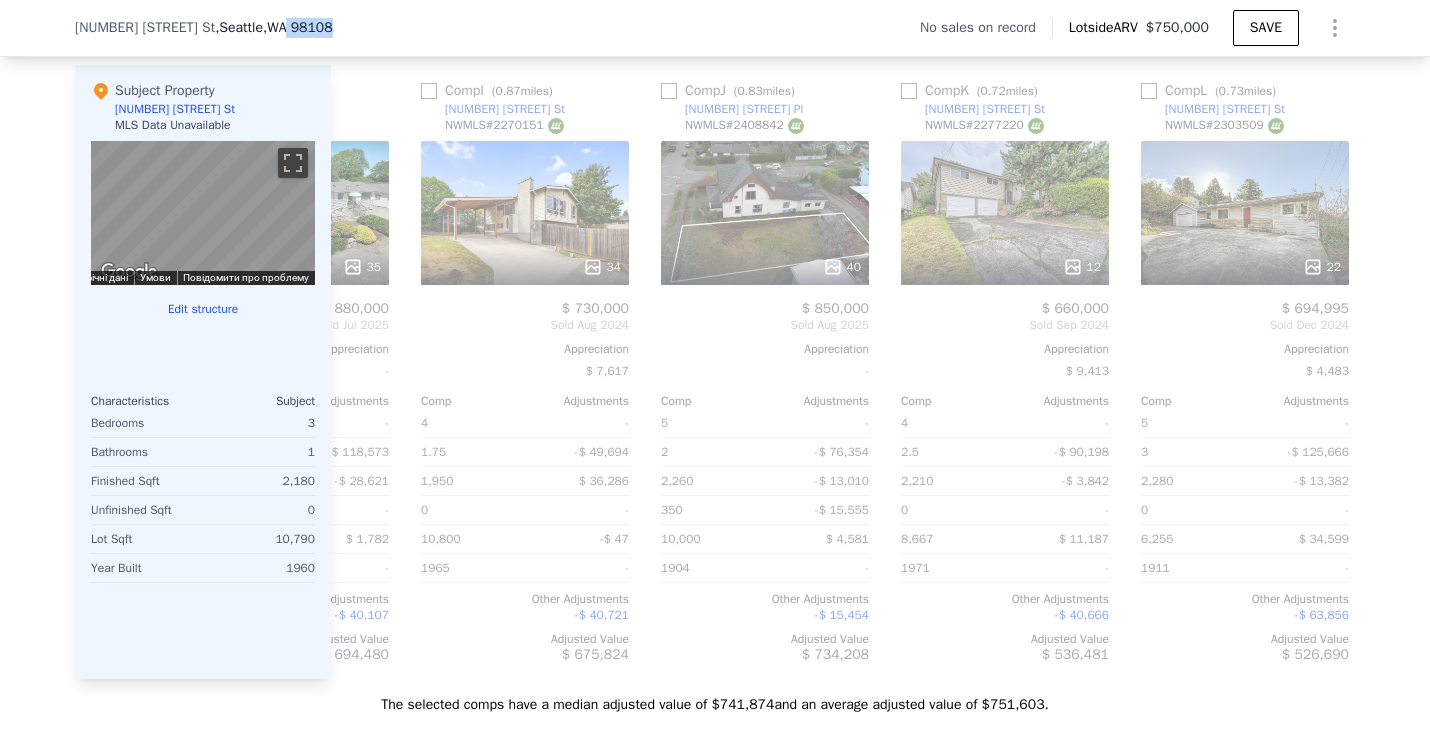 scroll, scrollTop: 0, scrollLeft: 1904, axis: horizontal 